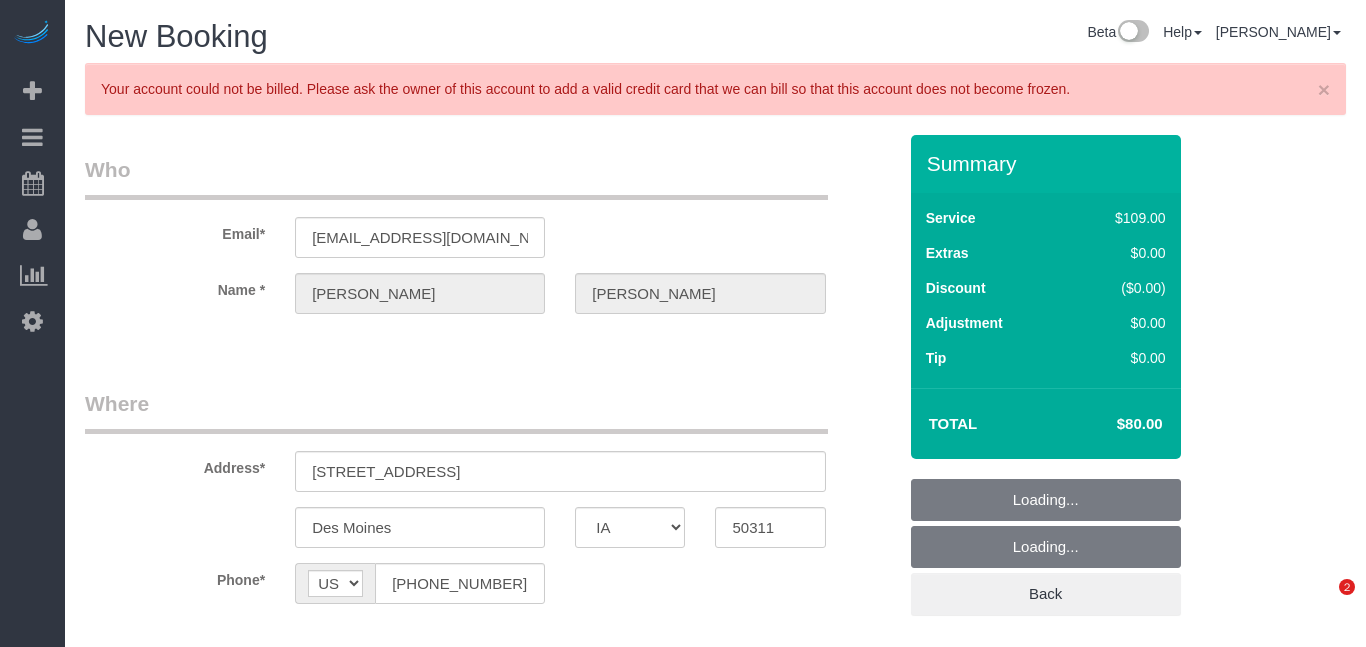 select on "IA" 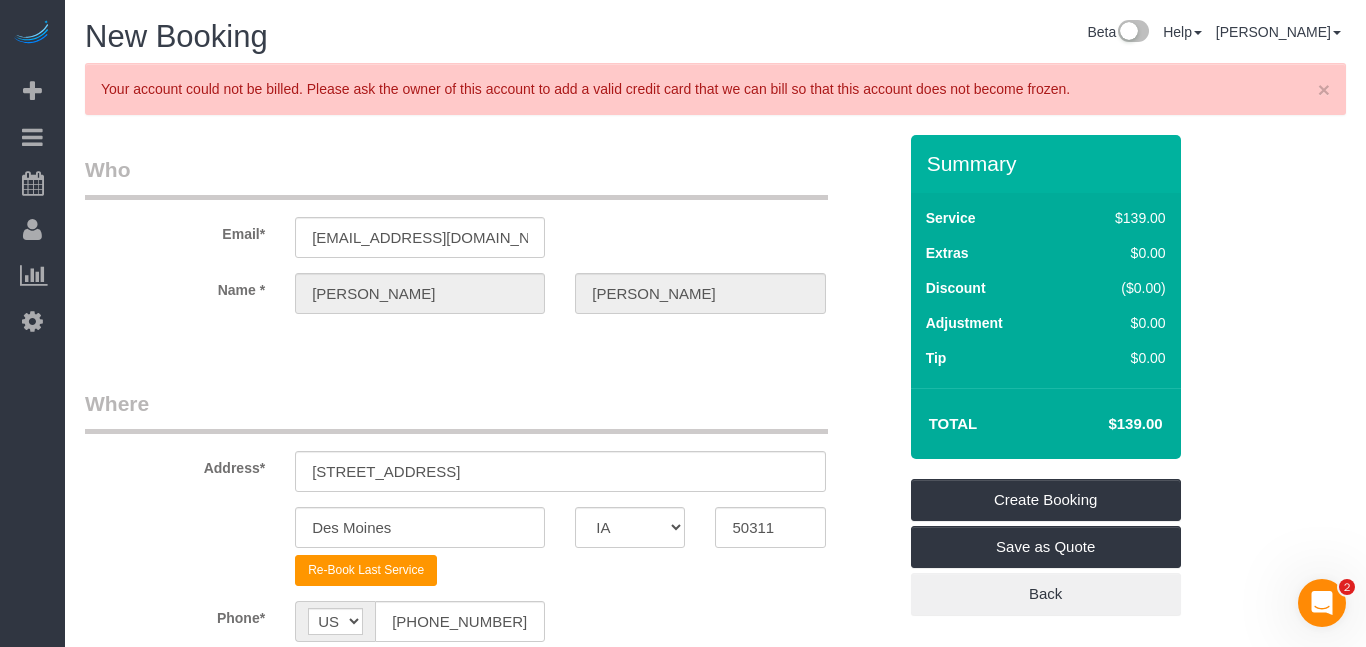 scroll, scrollTop: 0, scrollLeft: 0, axis: both 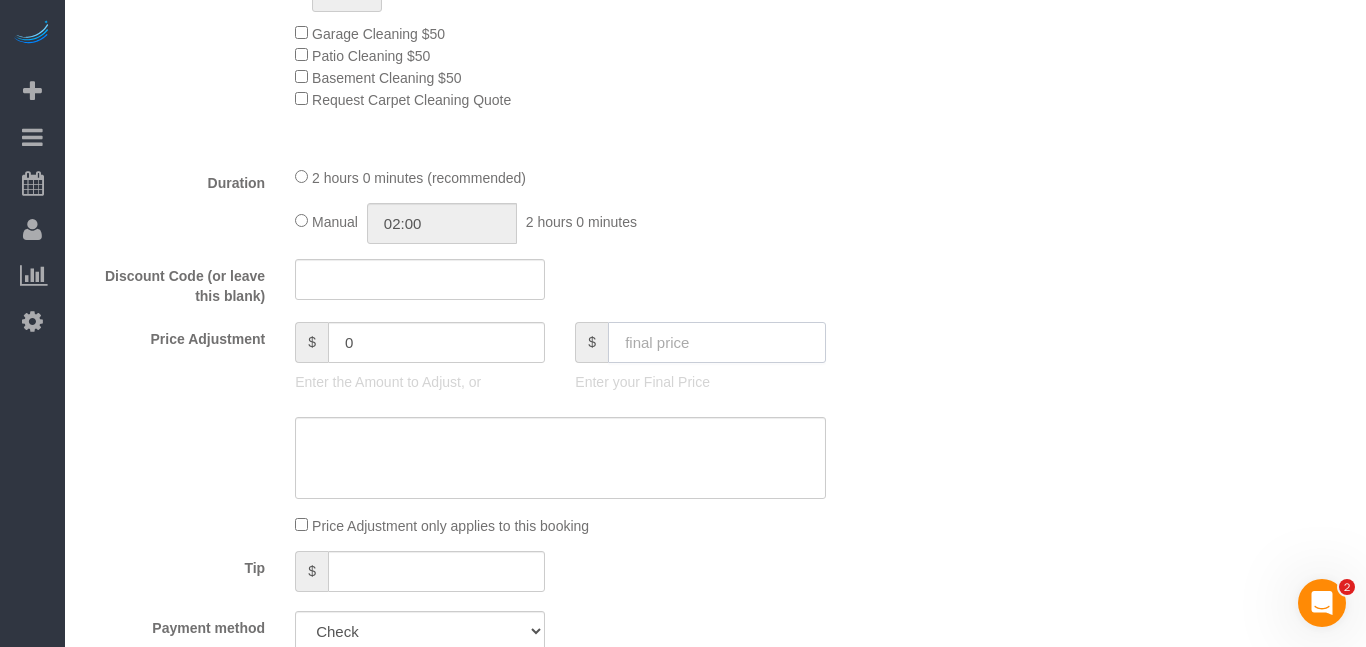 click 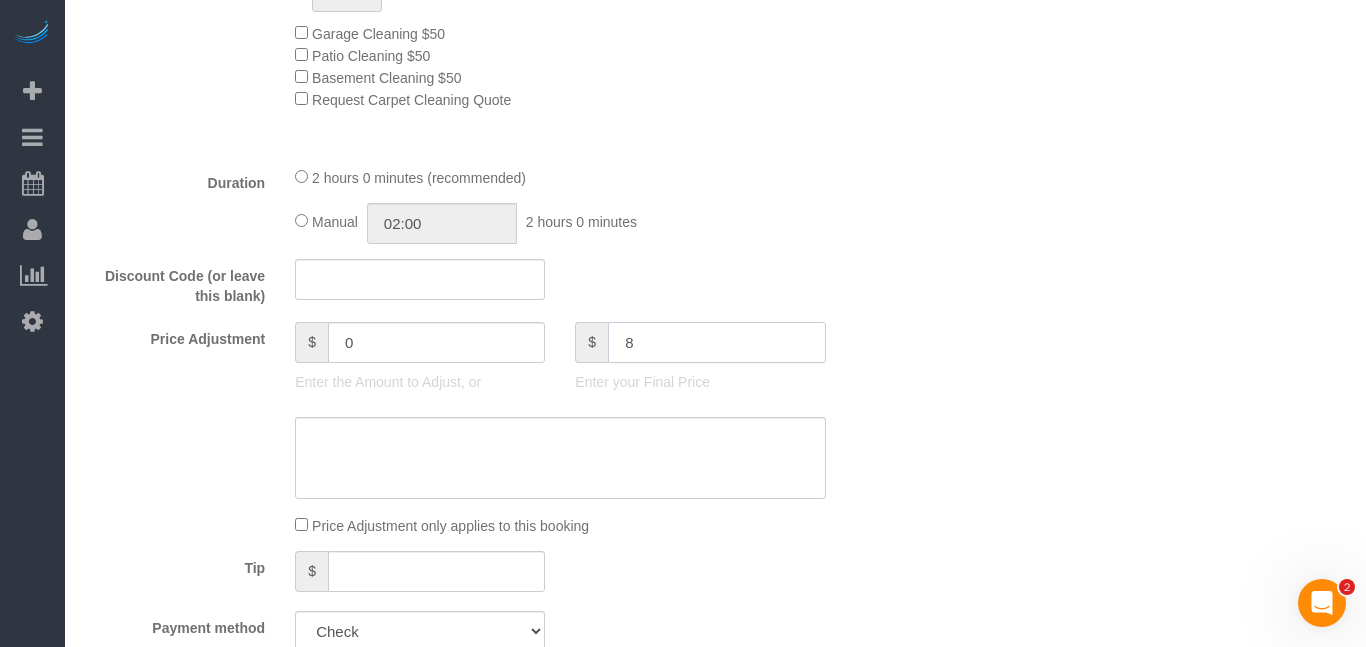 type on "80" 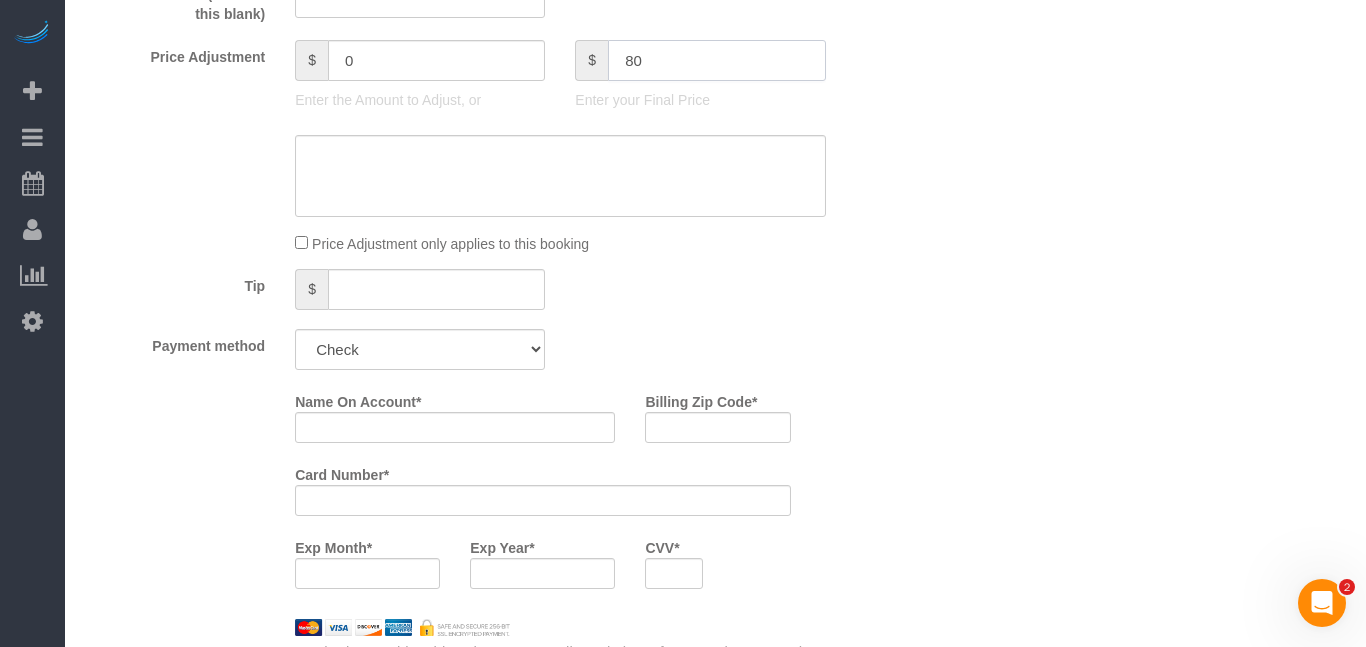 type on "-59" 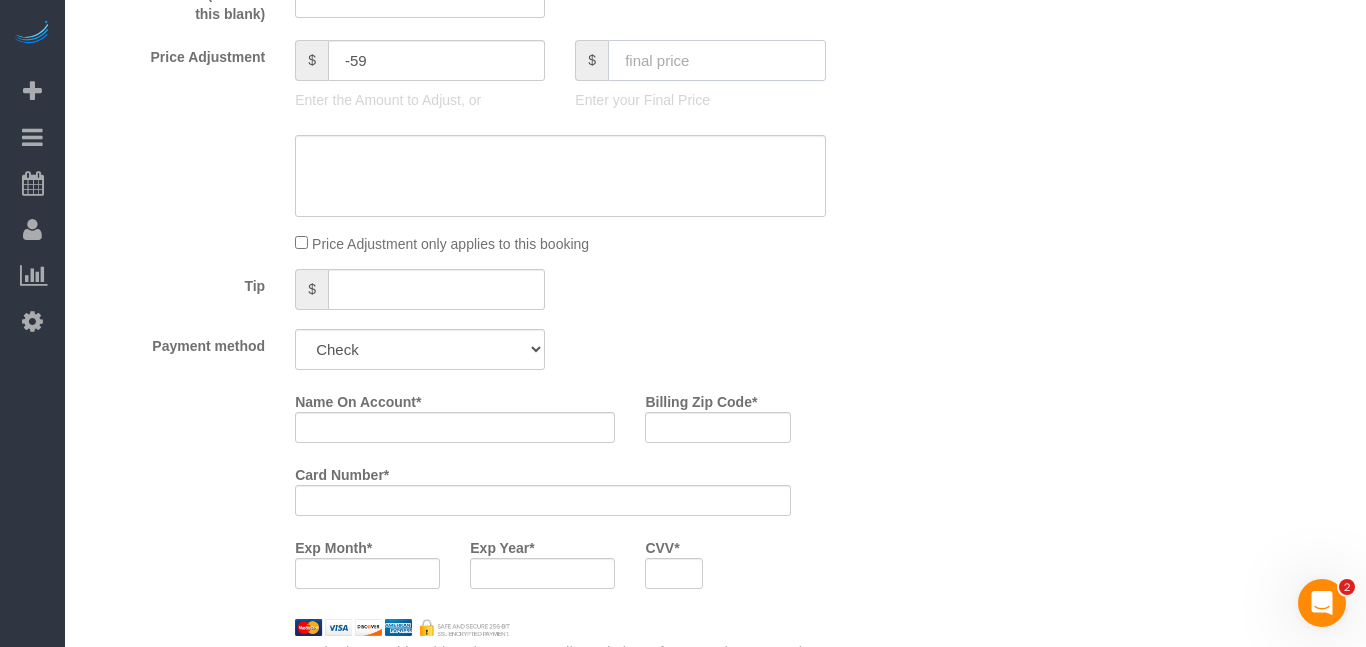 scroll, scrollTop: 1577, scrollLeft: 0, axis: vertical 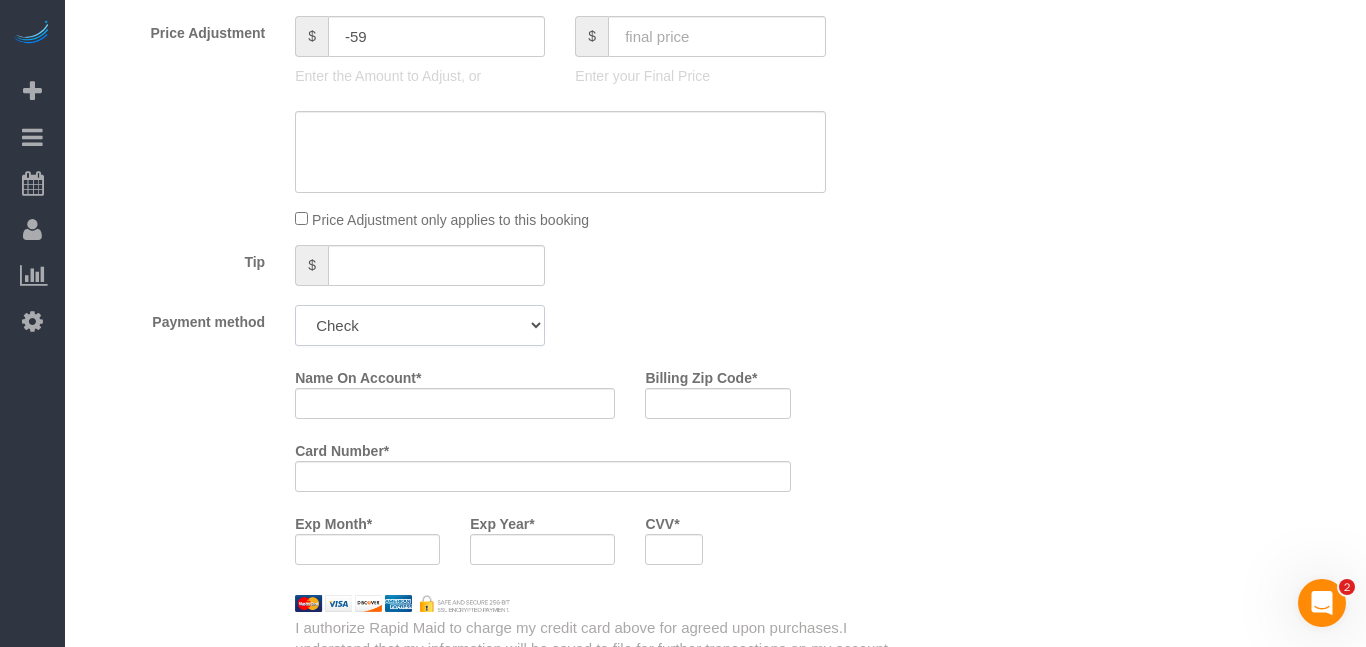 click on "Add Credit Card Cash Check Paypal" 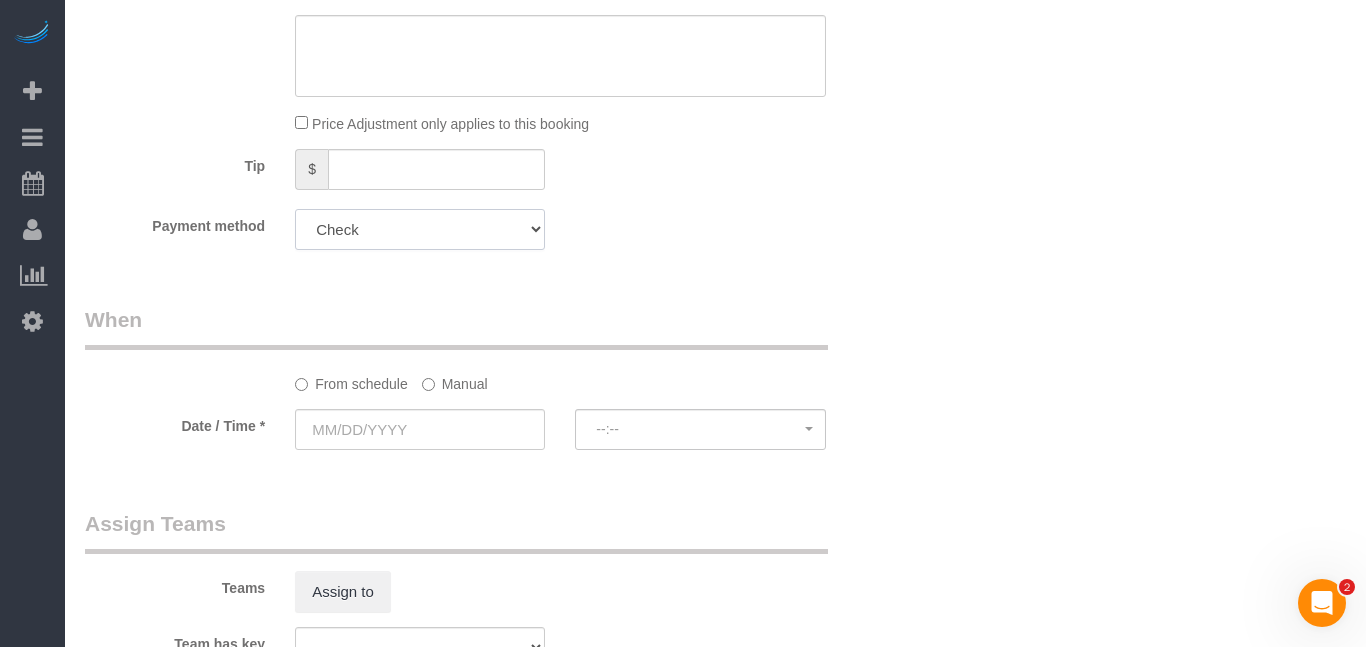 scroll, scrollTop: 1733, scrollLeft: 0, axis: vertical 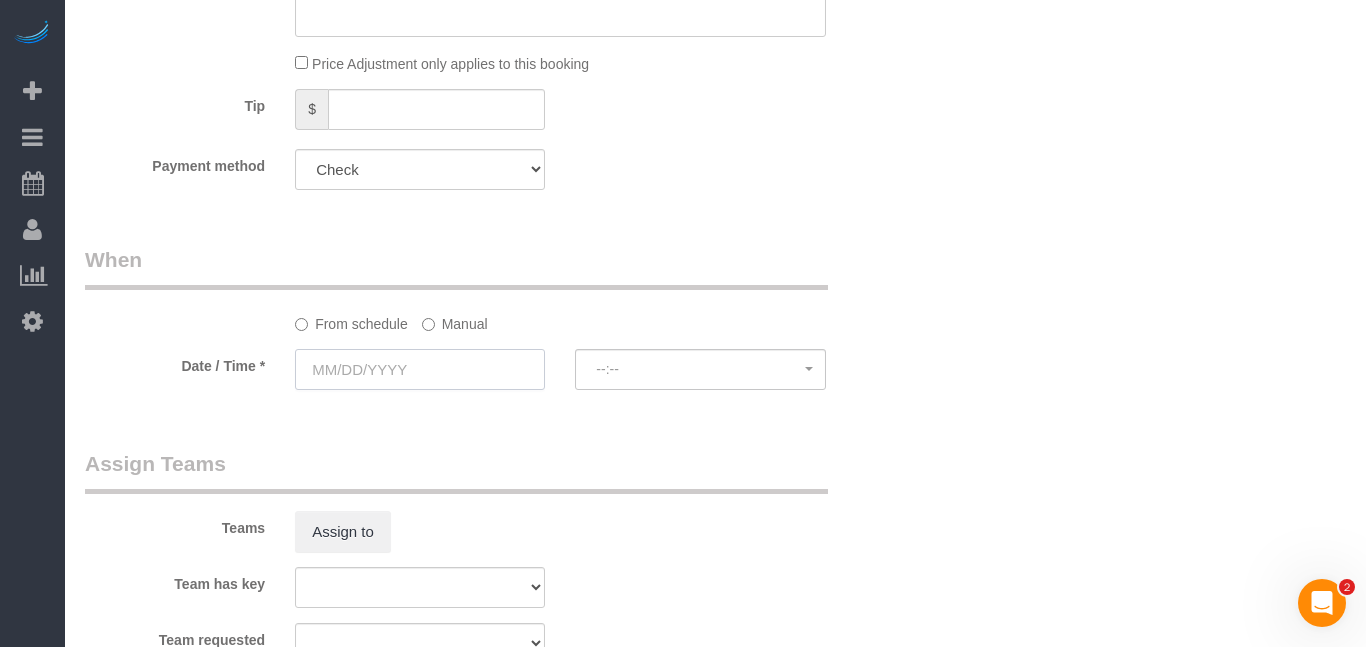 click at bounding box center (420, 369) 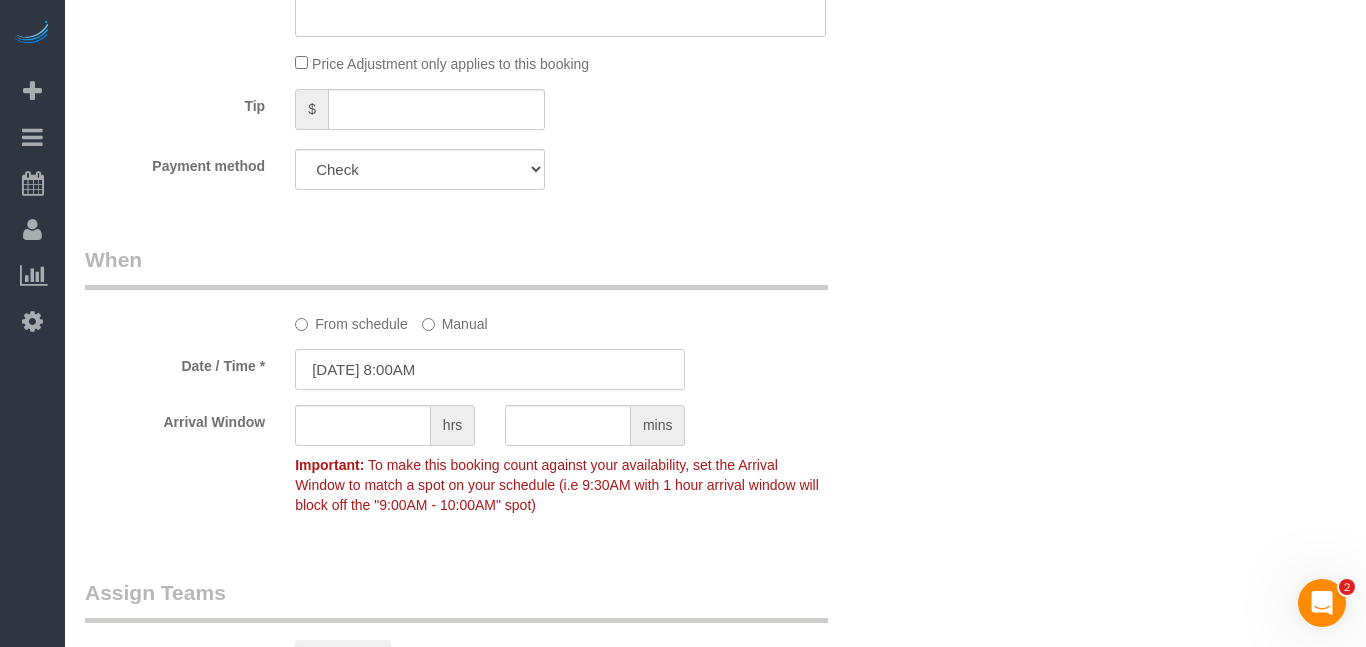 click on "[DATE] 8:00AM" at bounding box center [490, 369] 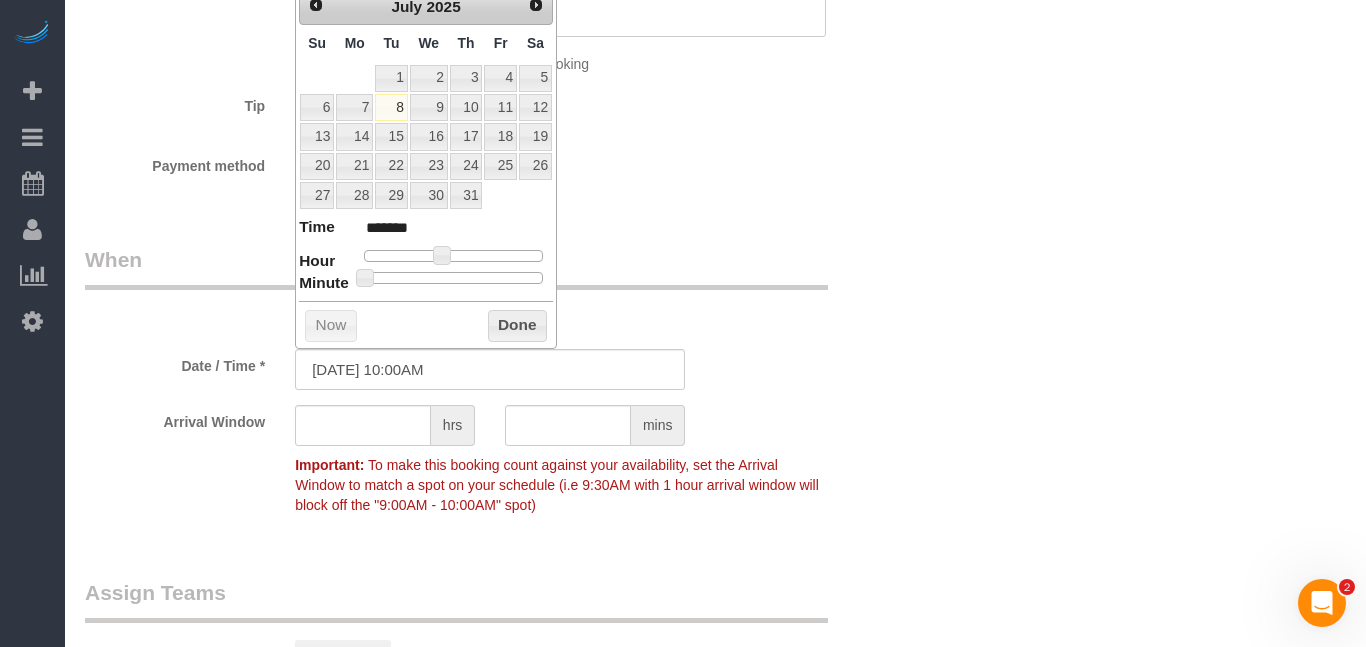 click on "From schedule
Manual" 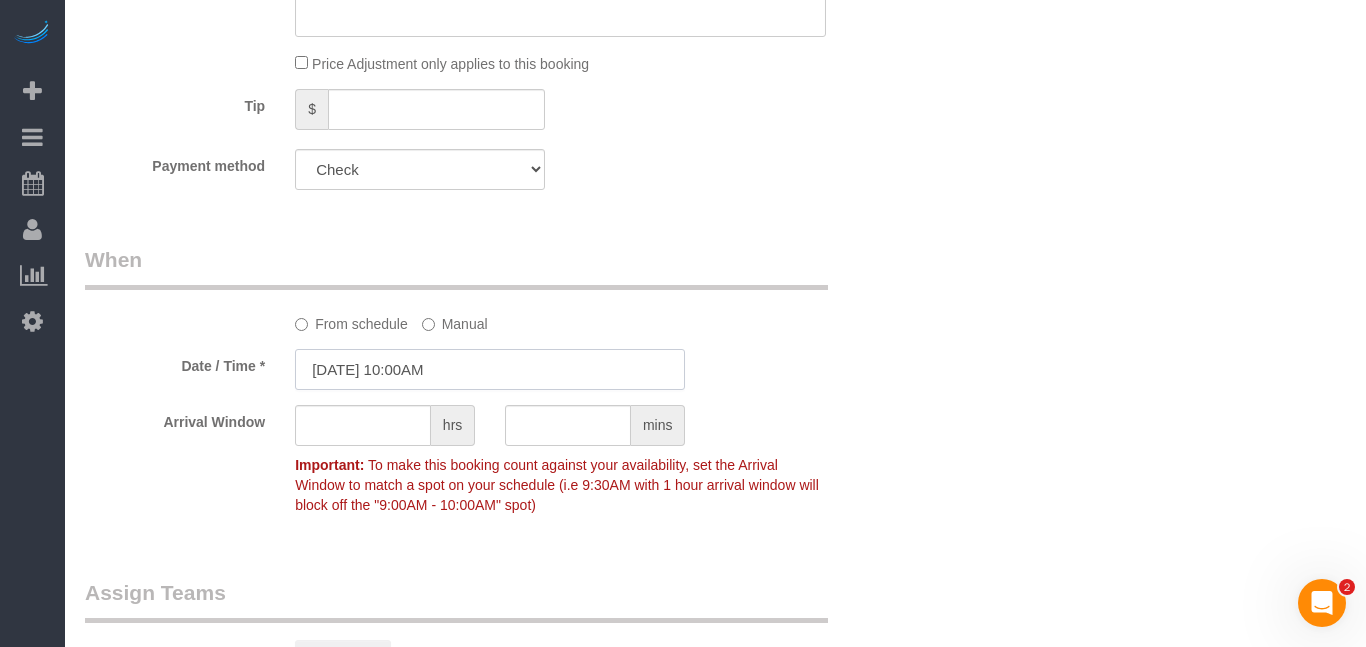 click on "[DATE] 10:00AM" at bounding box center (490, 369) 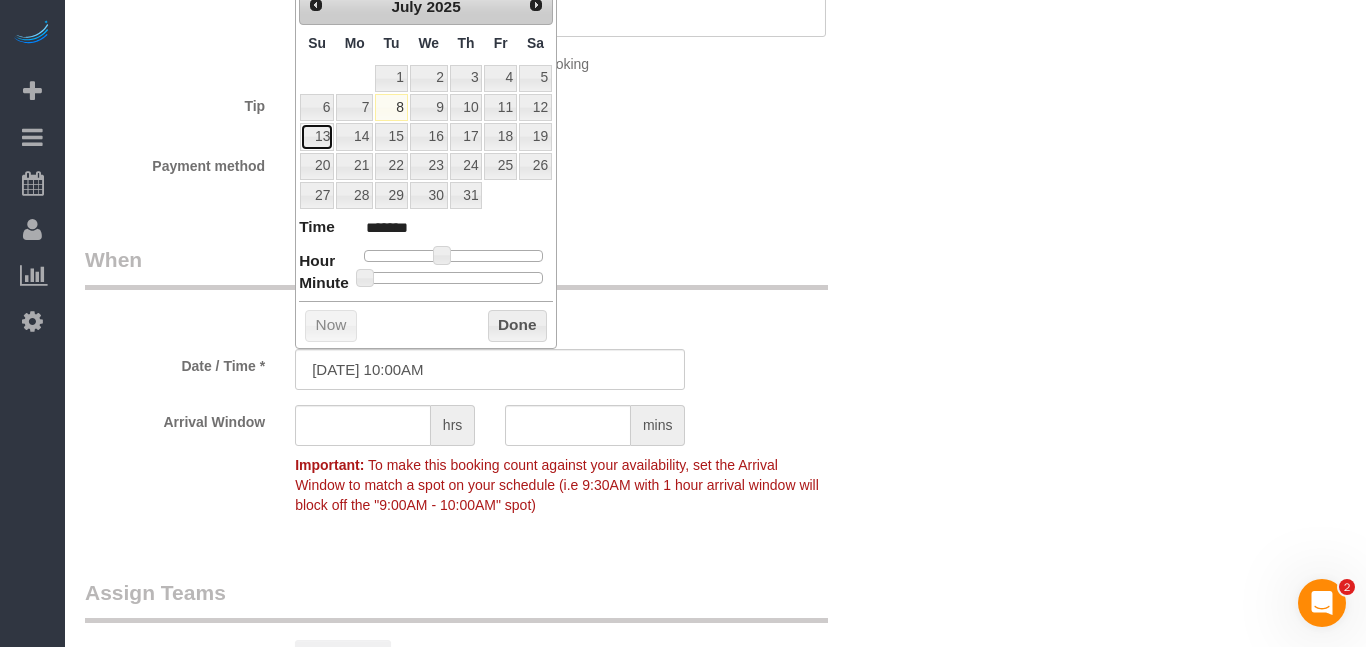 click on "13" at bounding box center [317, 136] 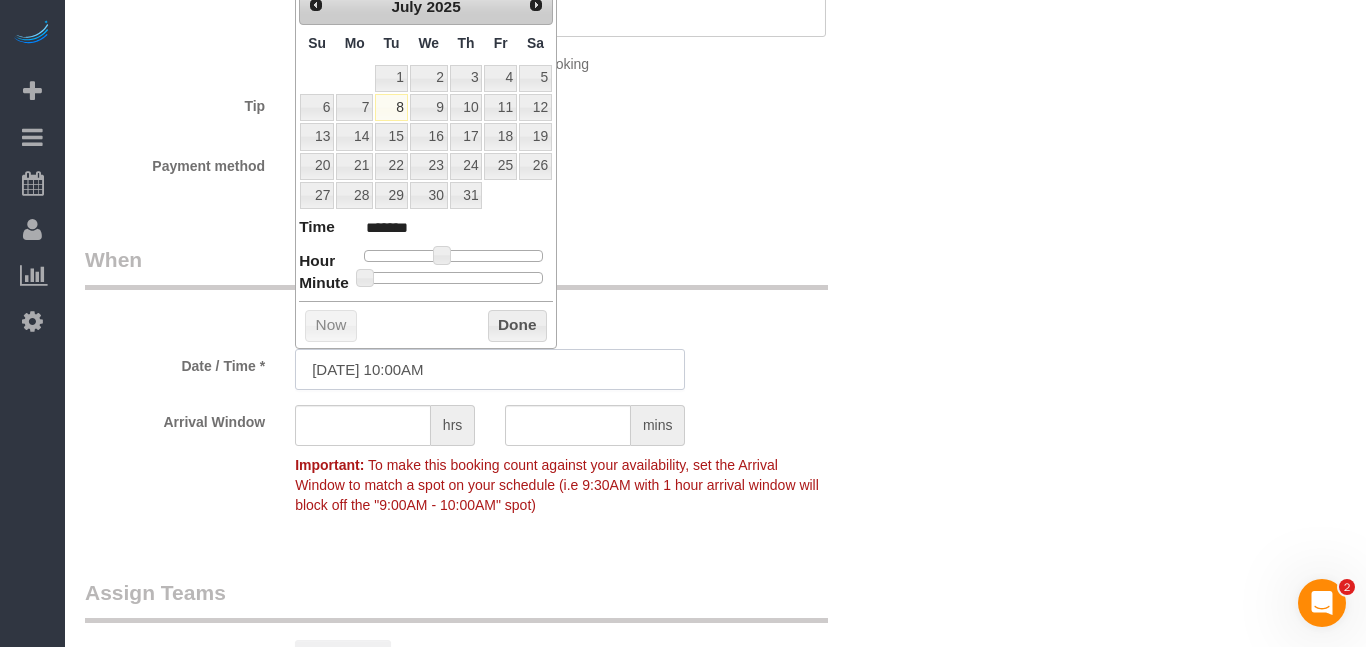 type on "[DATE] 10:00AM" 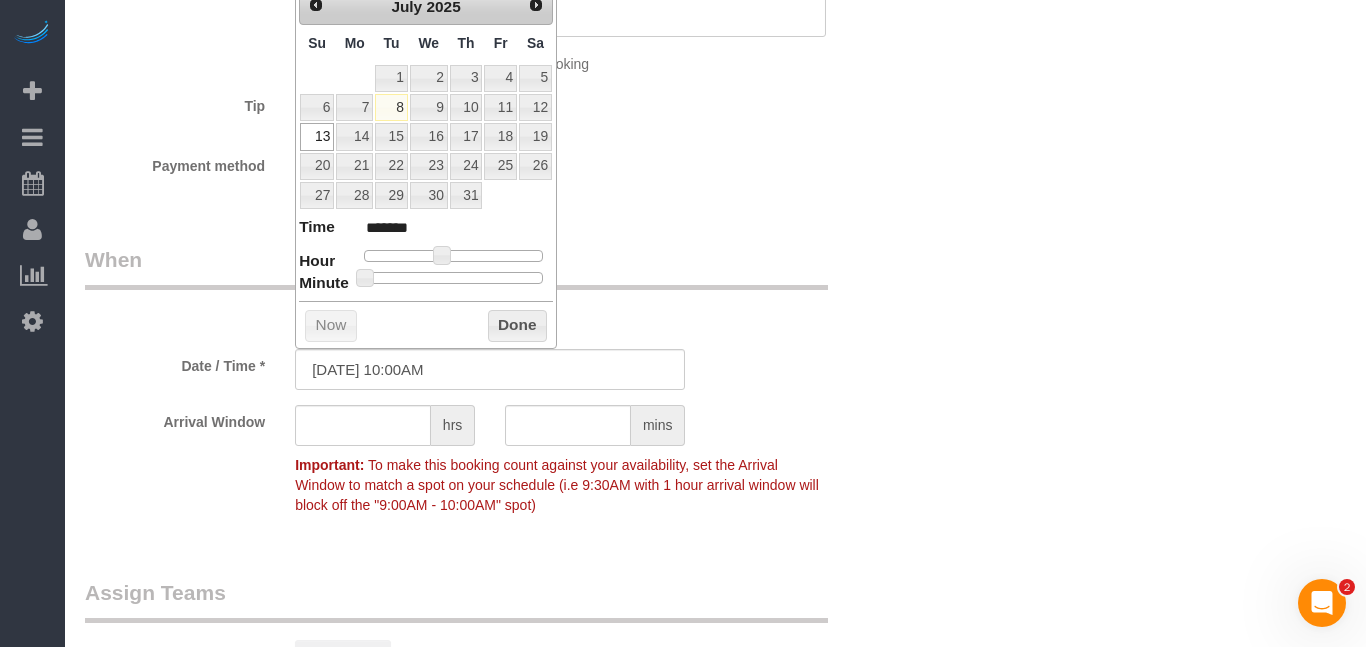 click on "Done" at bounding box center [517, 326] 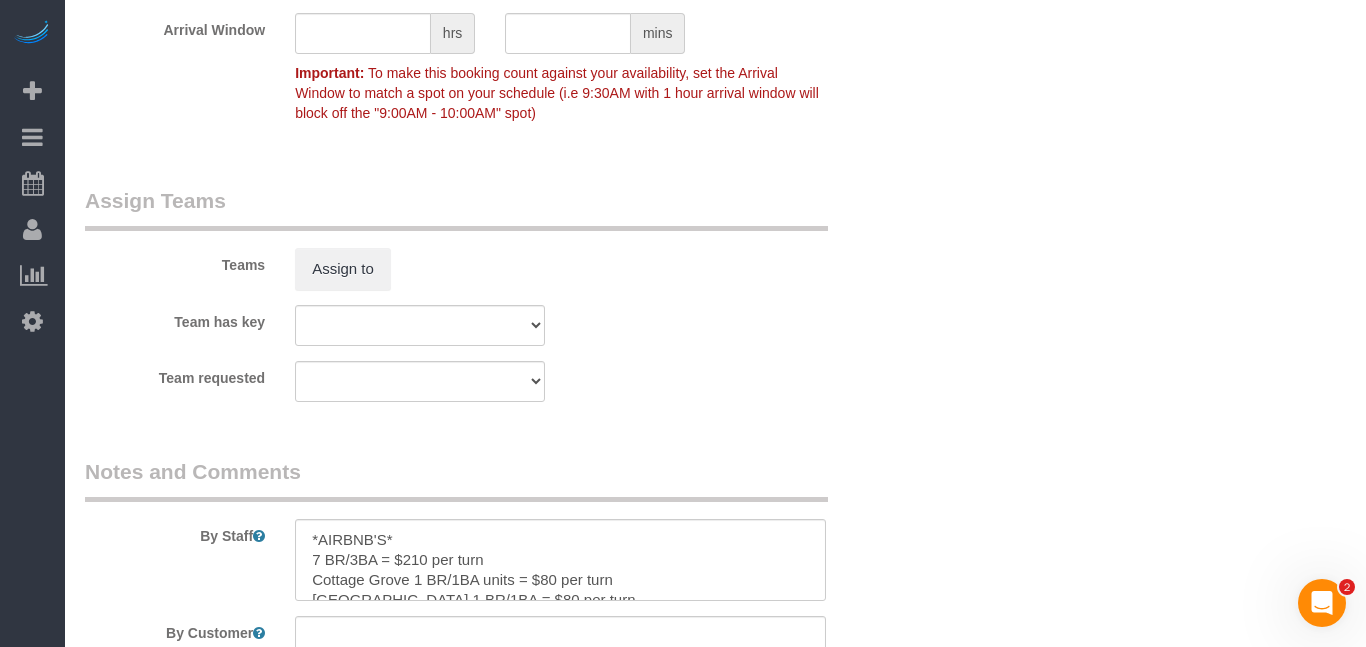 scroll, scrollTop: 2126, scrollLeft: 0, axis: vertical 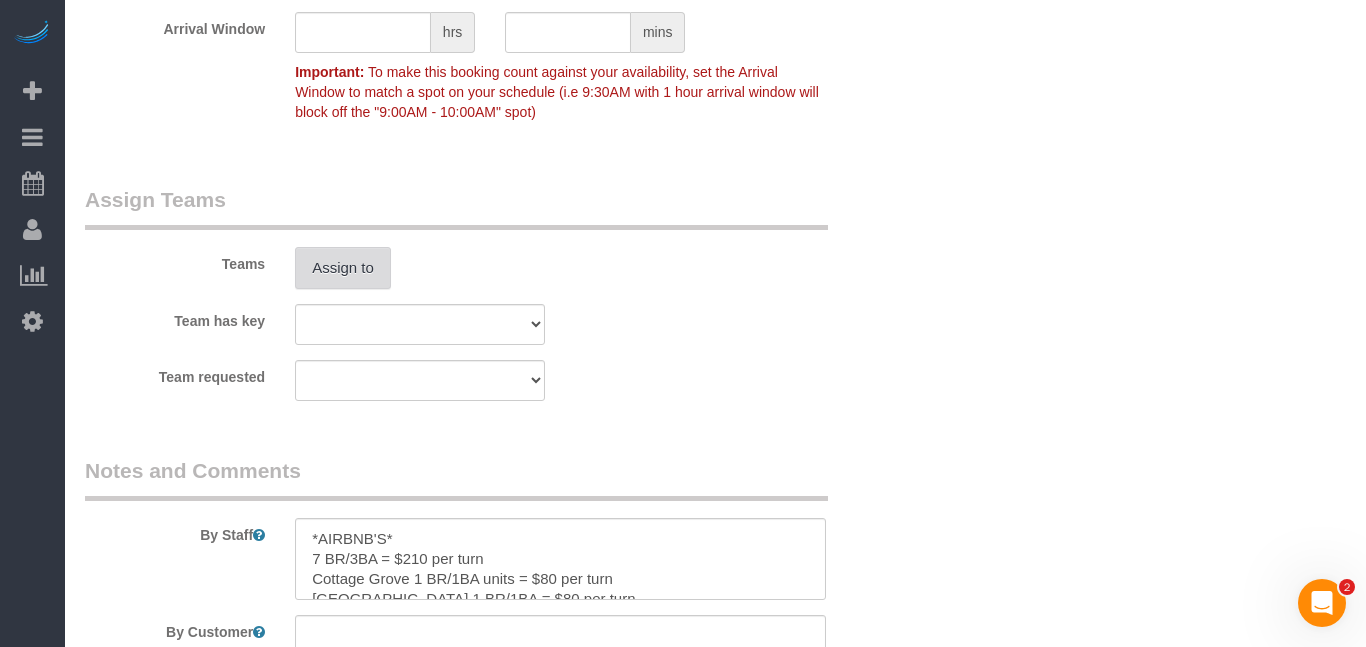 click on "Assign to" at bounding box center (343, 268) 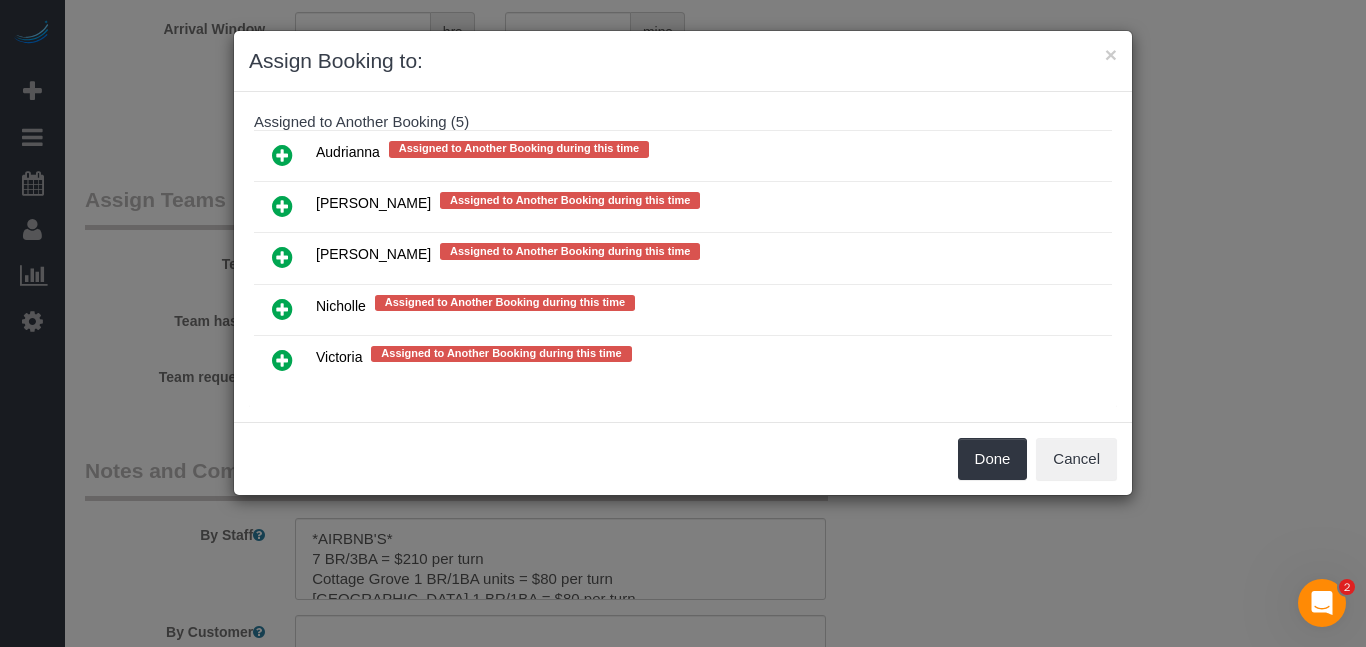 scroll, scrollTop: 480, scrollLeft: 0, axis: vertical 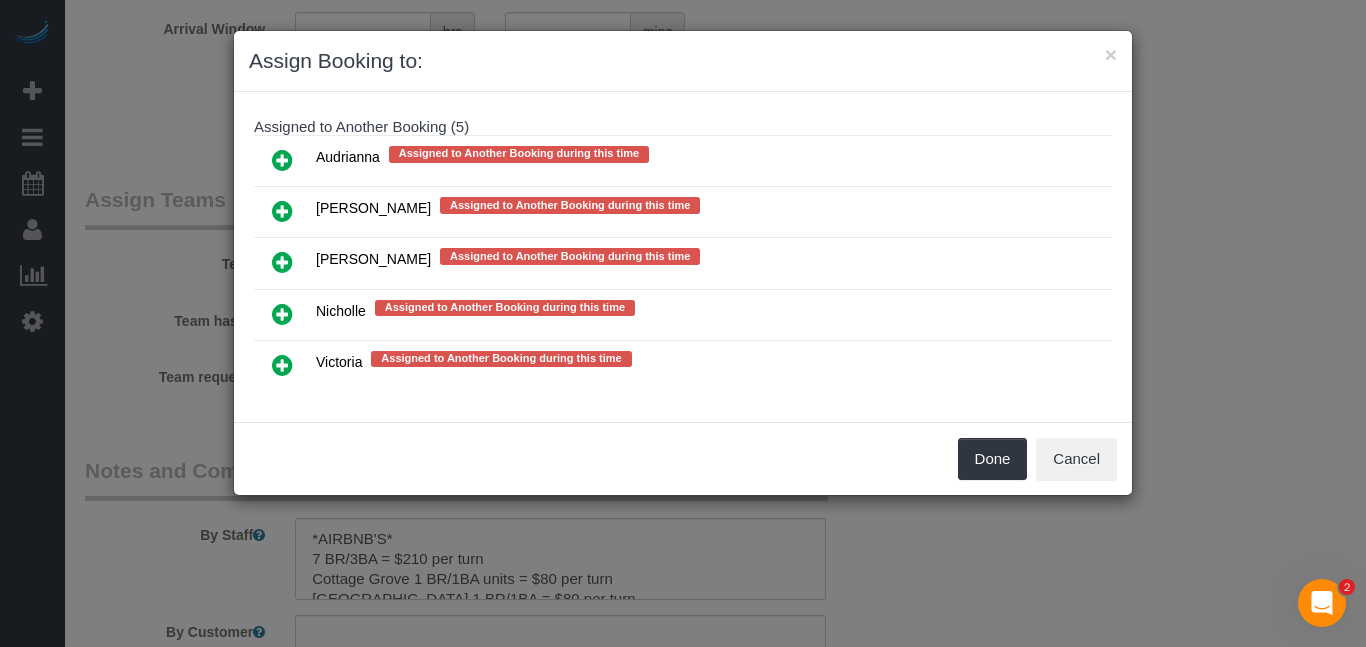 click at bounding box center [282, 314] 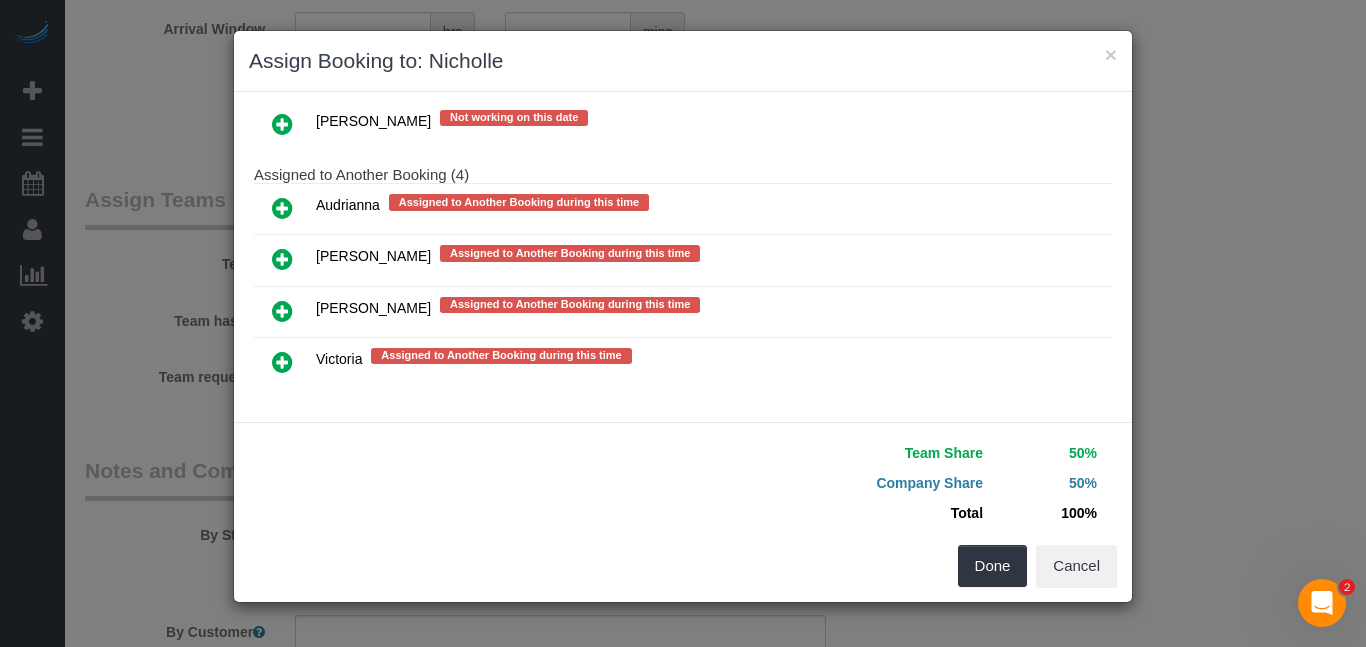 scroll, scrollTop: 493, scrollLeft: 0, axis: vertical 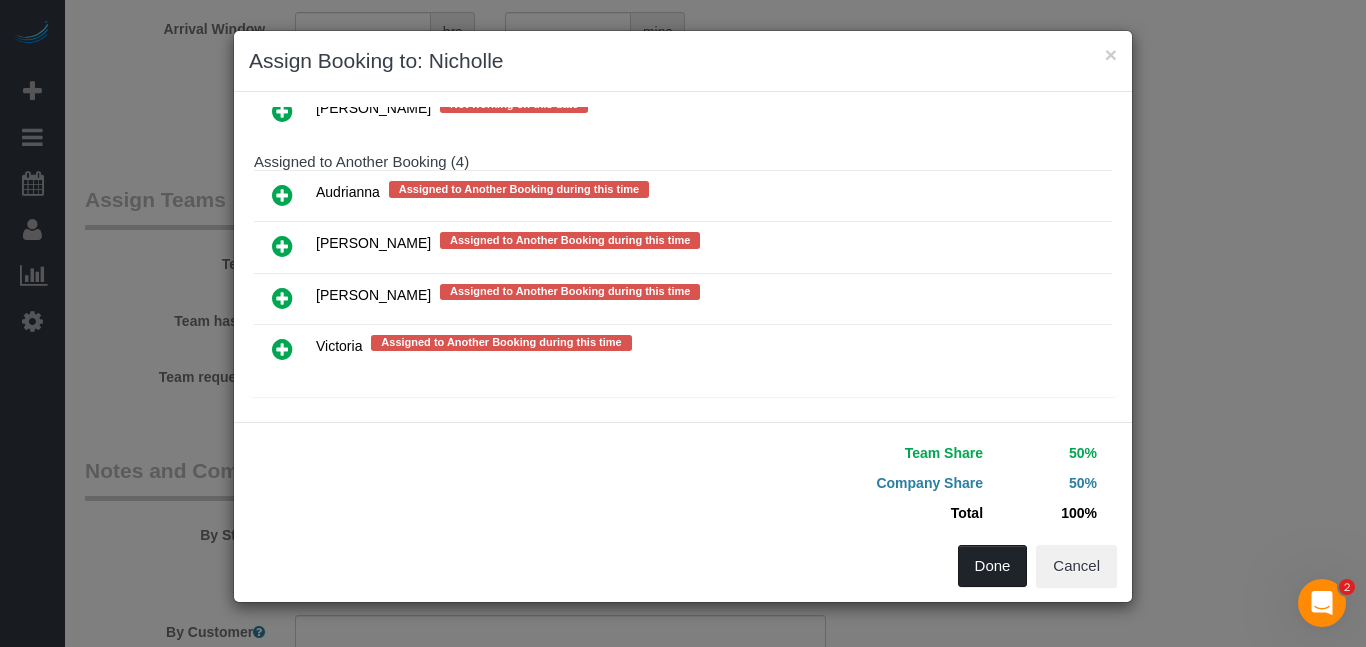 click on "Done" at bounding box center [993, 566] 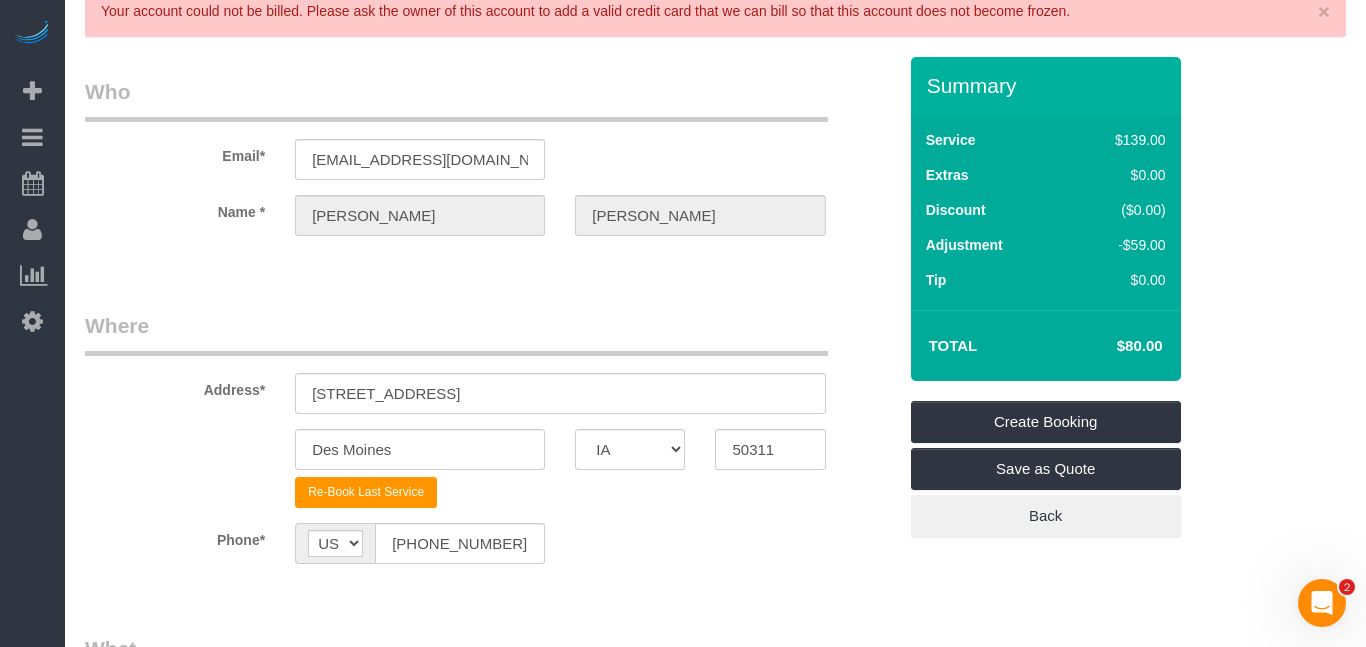 scroll, scrollTop: 79, scrollLeft: 0, axis: vertical 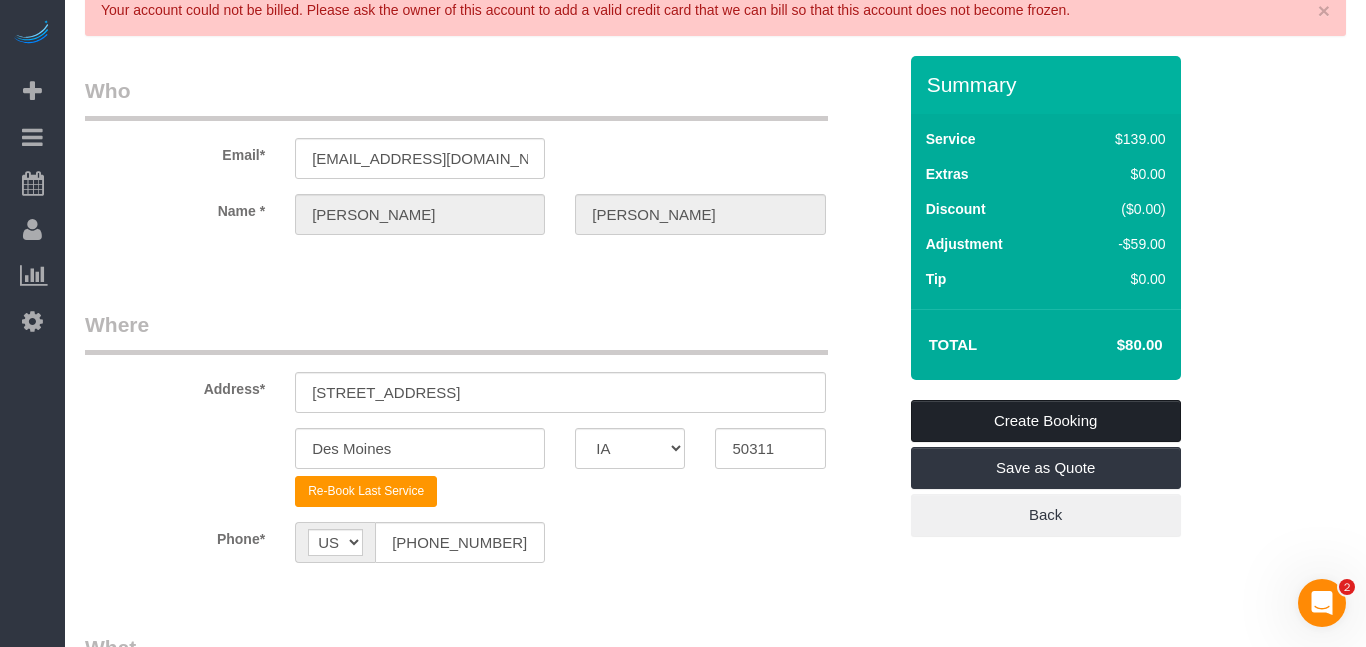 click on "Create Booking" at bounding box center [1046, 421] 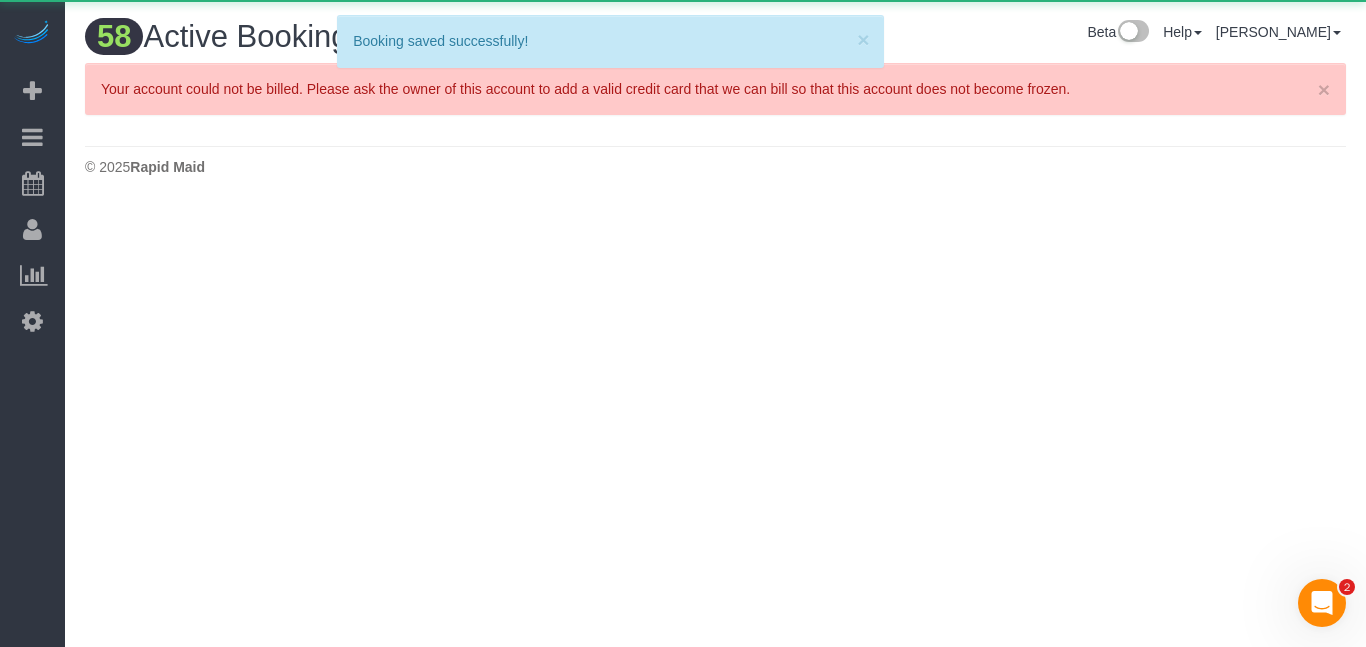 scroll, scrollTop: 0, scrollLeft: 0, axis: both 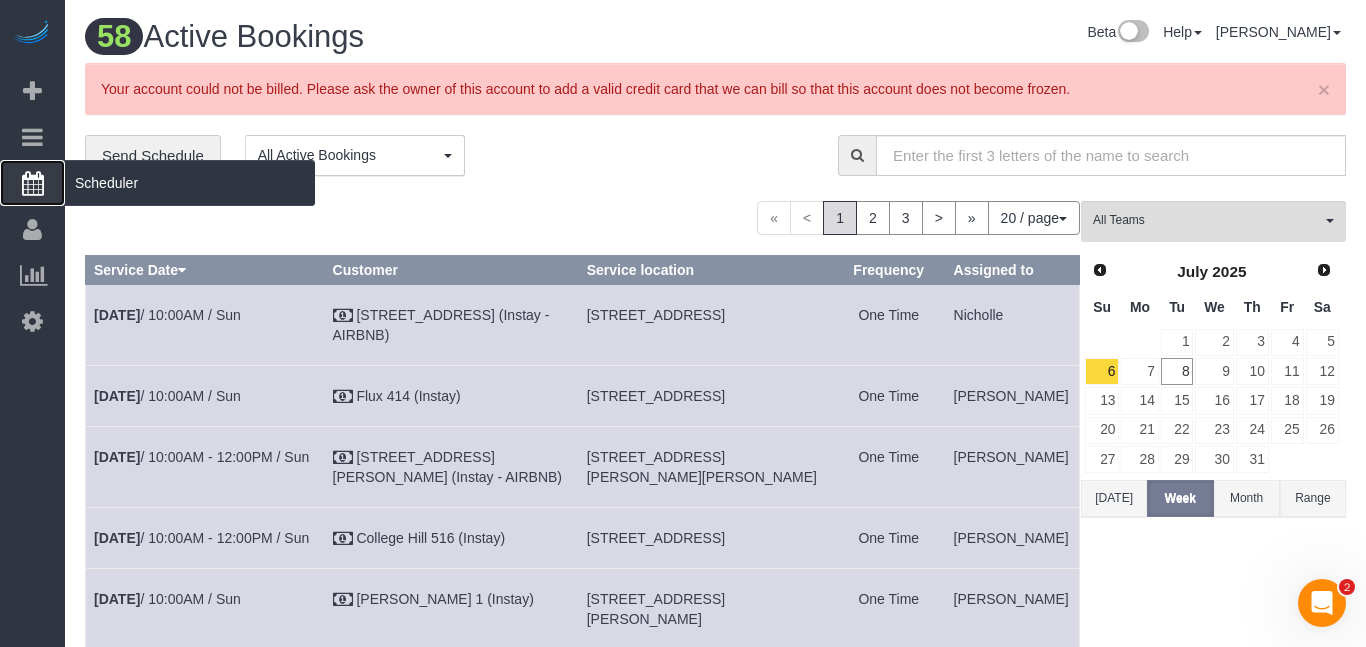click at bounding box center (33, 183) 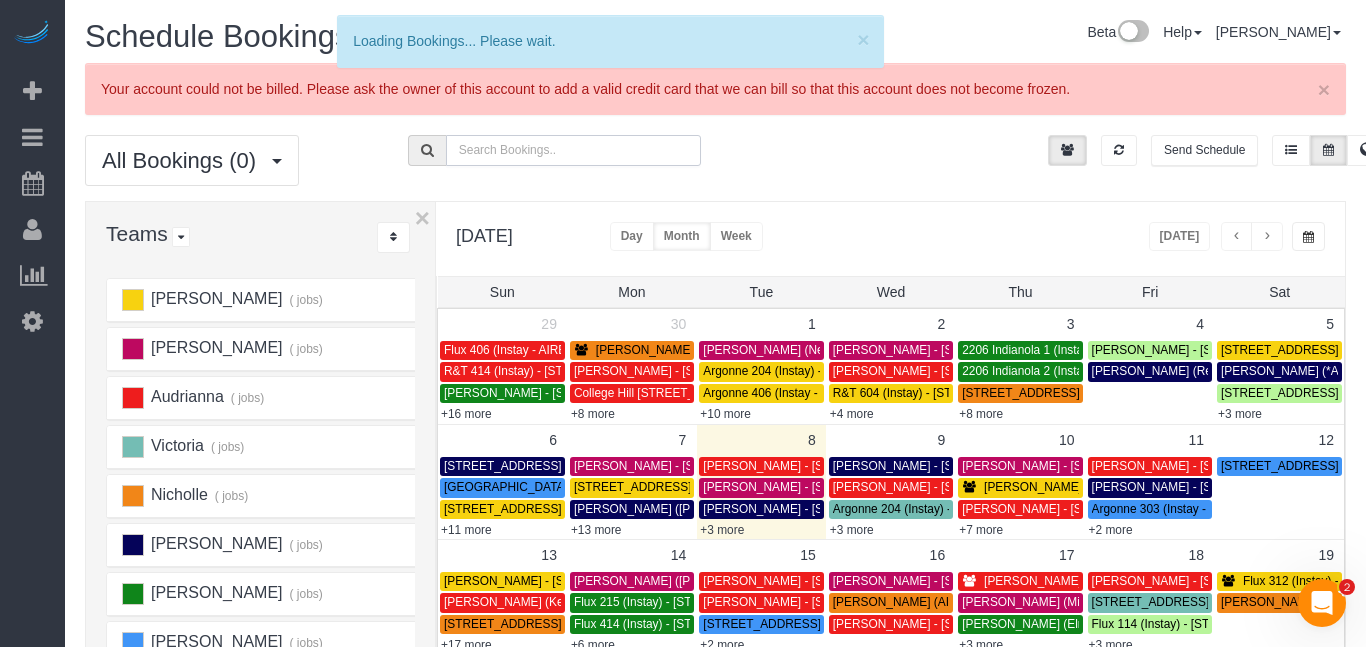 click at bounding box center [573, 150] 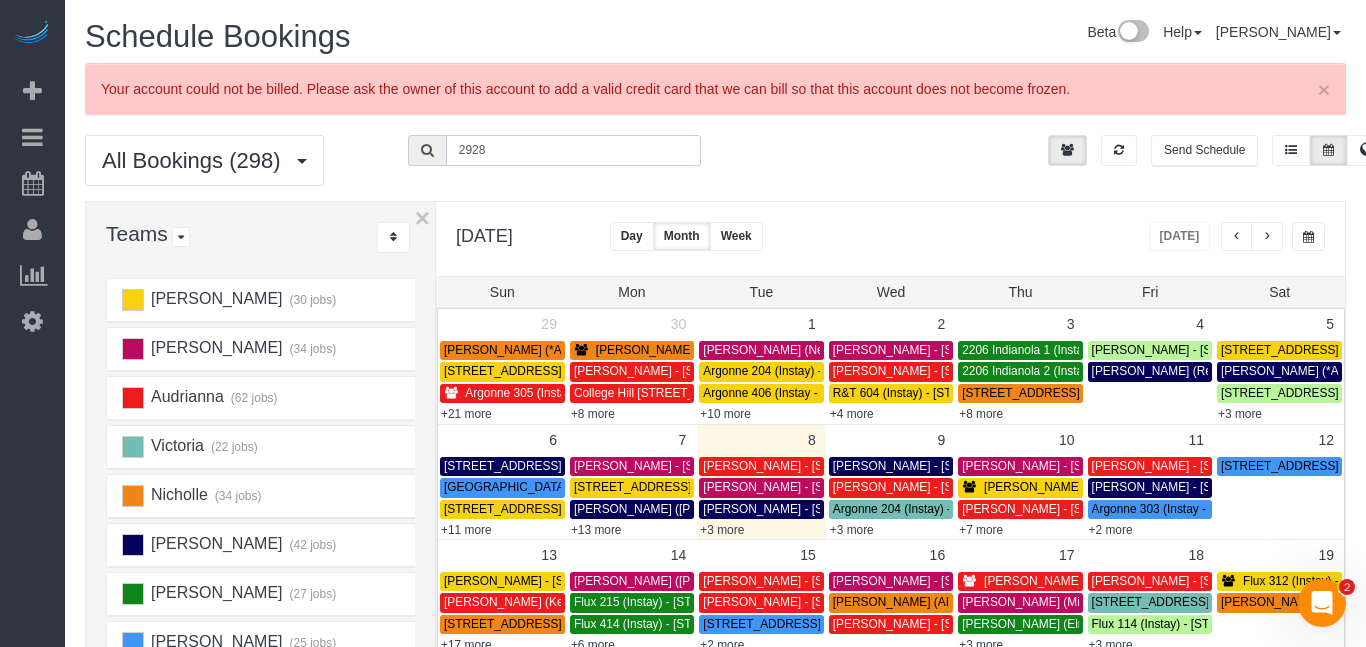 type on "2928" 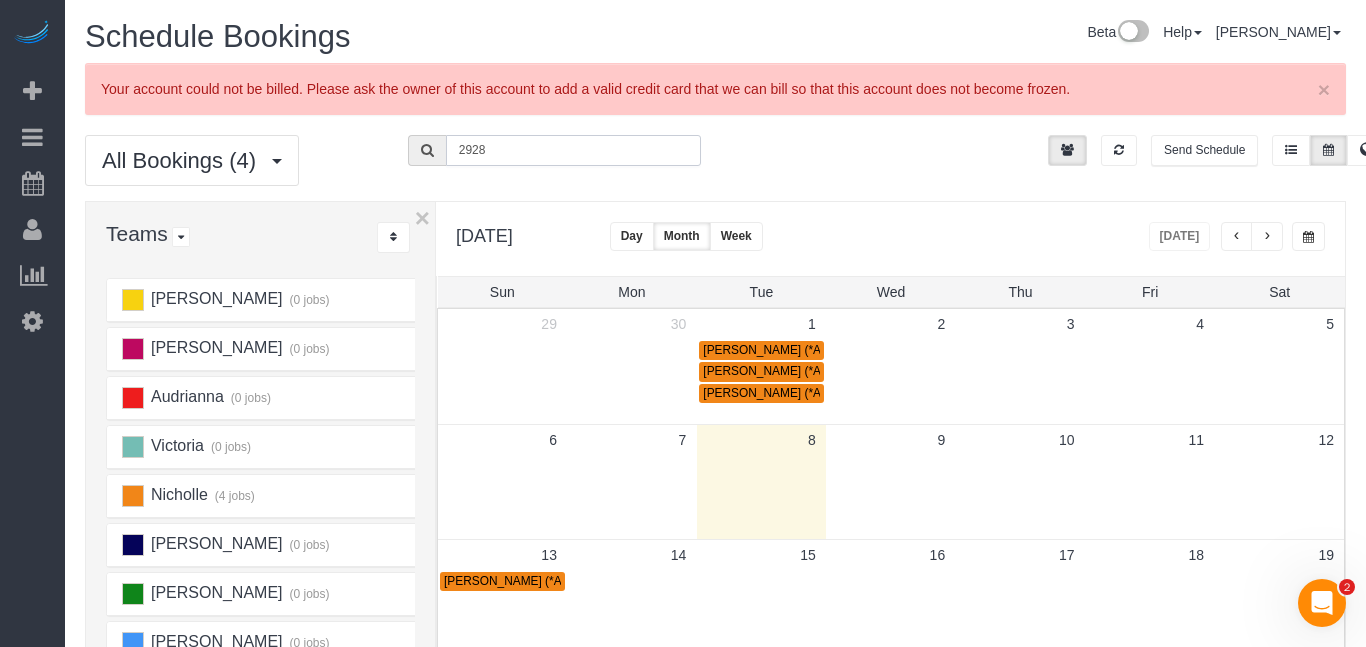 click on "[PERSON_NAME] (*AIRBNB*) - [STREET_ADDRESS]" at bounding box center (848, 371) 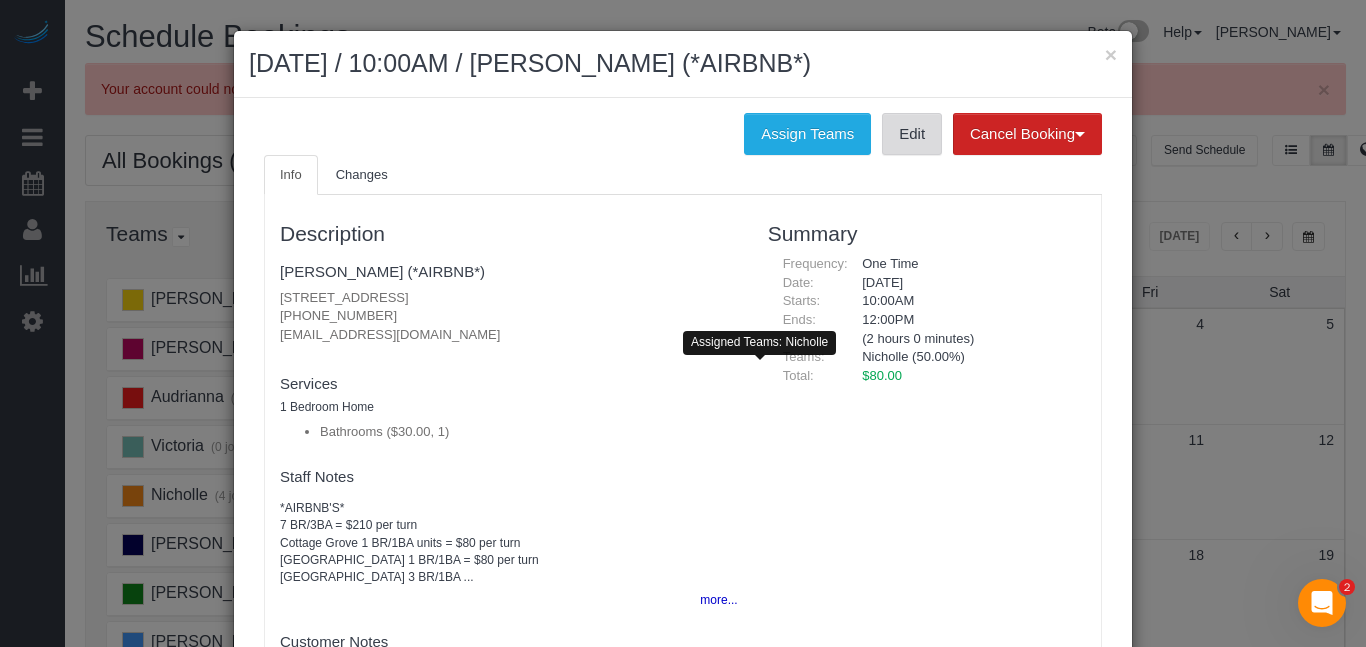click on "Edit" at bounding box center [912, 134] 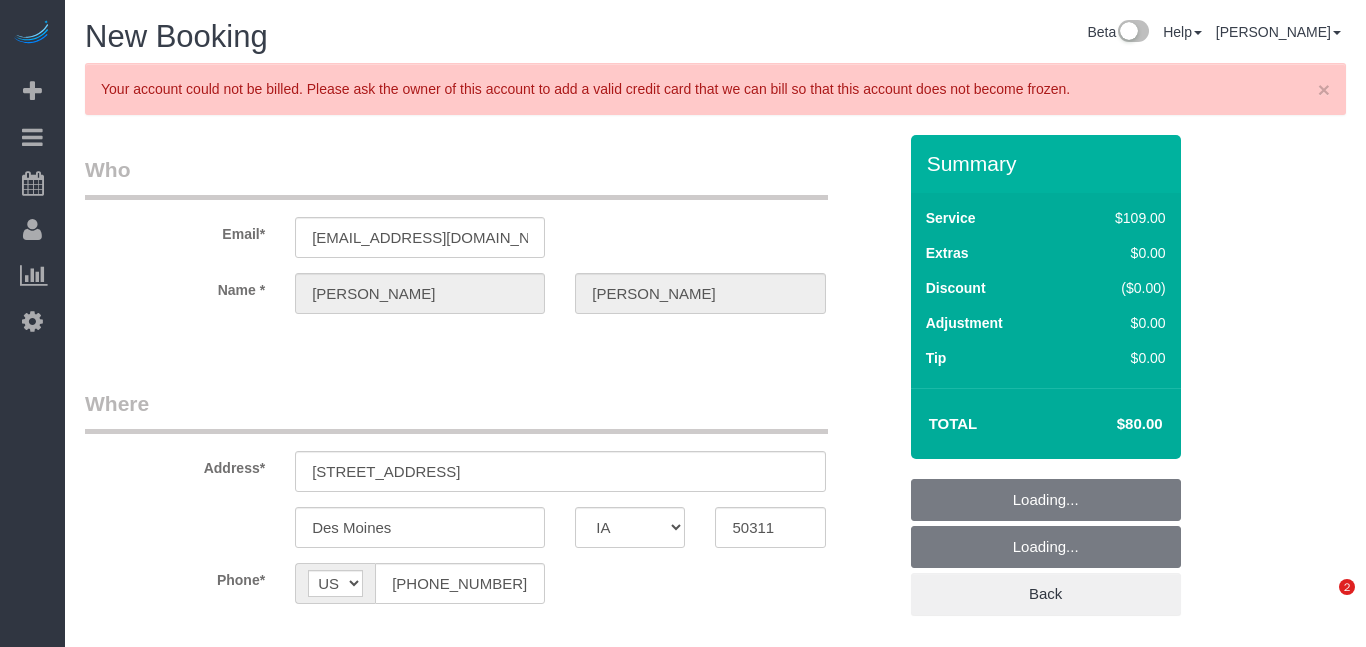 select on "IA" 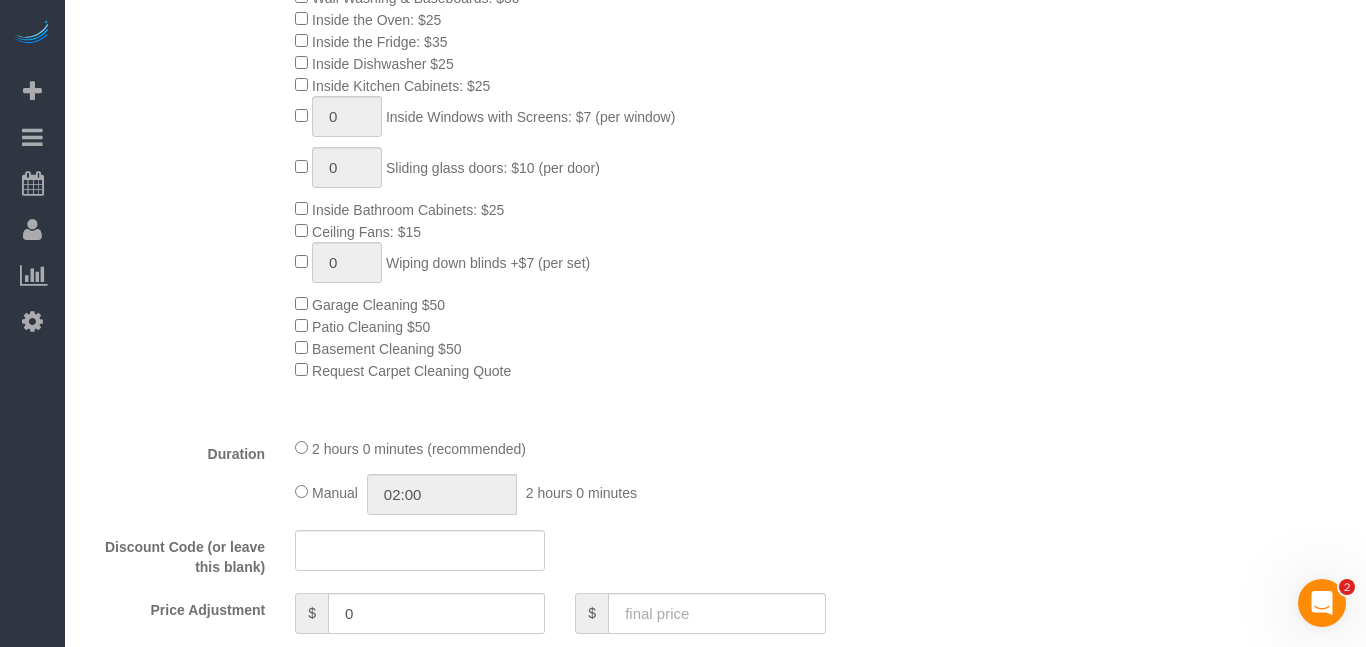 scroll, scrollTop: 1299, scrollLeft: 0, axis: vertical 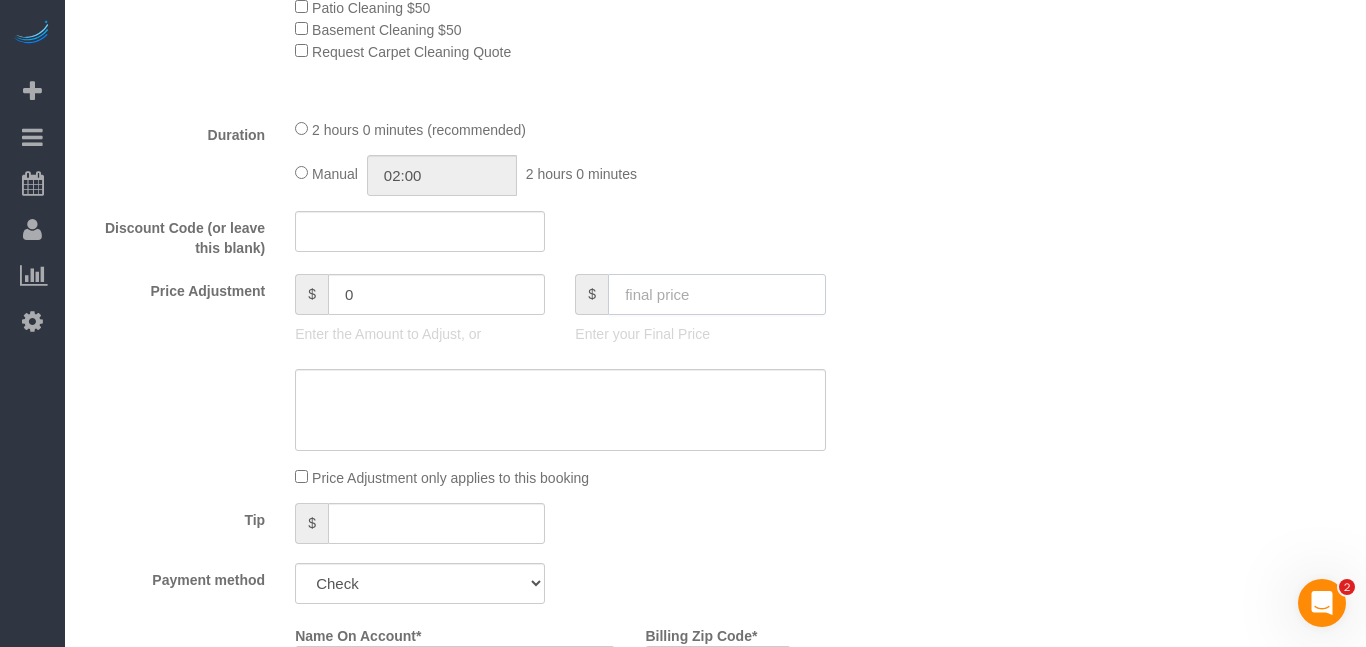 click 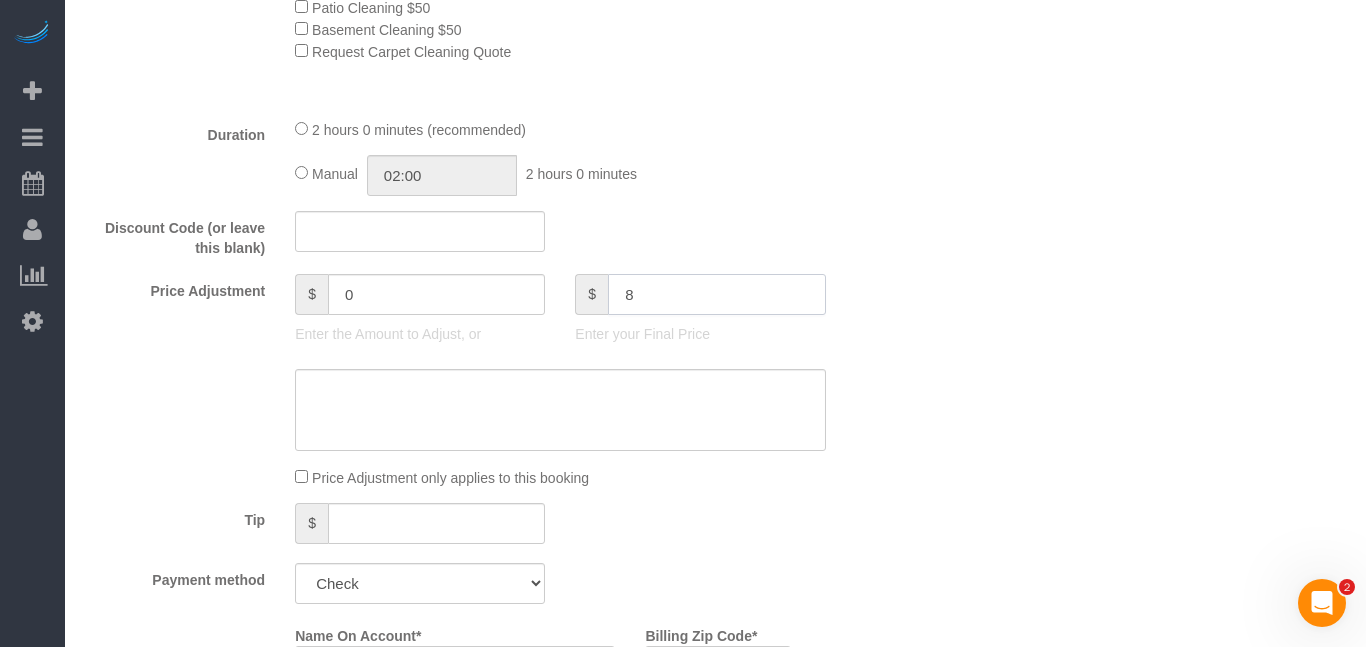 type on "80" 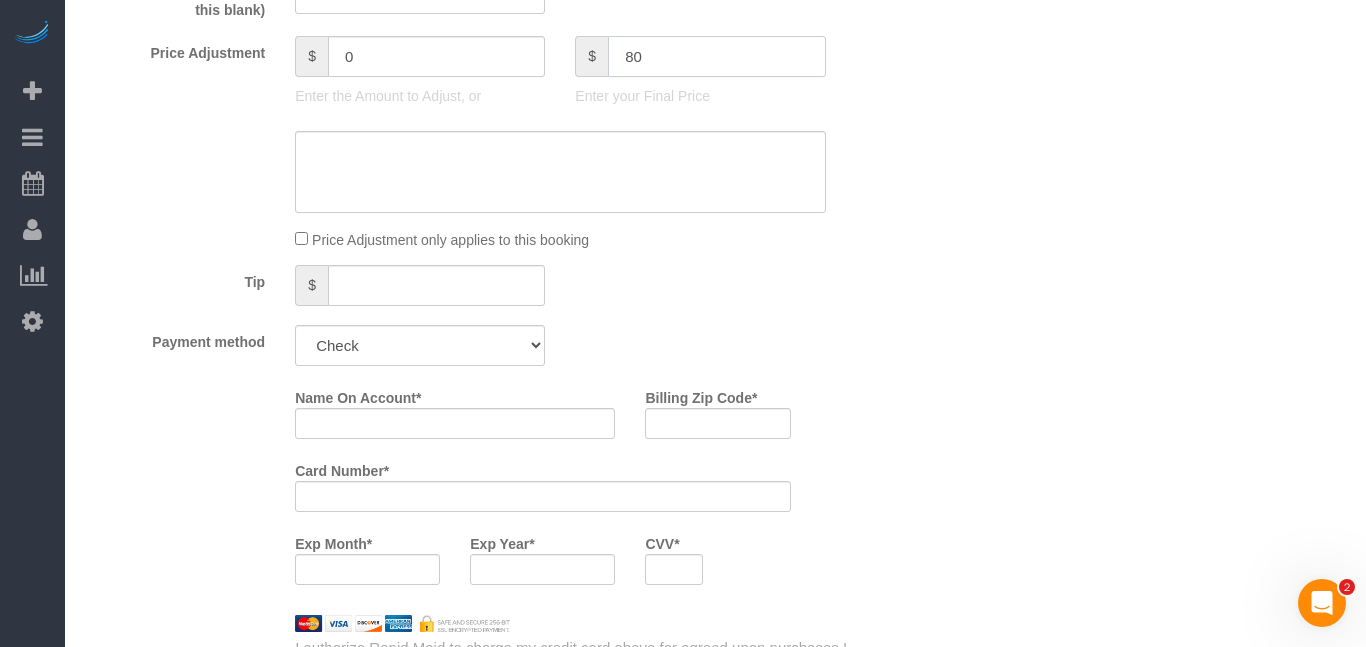 scroll, scrollTop: 1579, scrollLeft: 0, axis: vertical 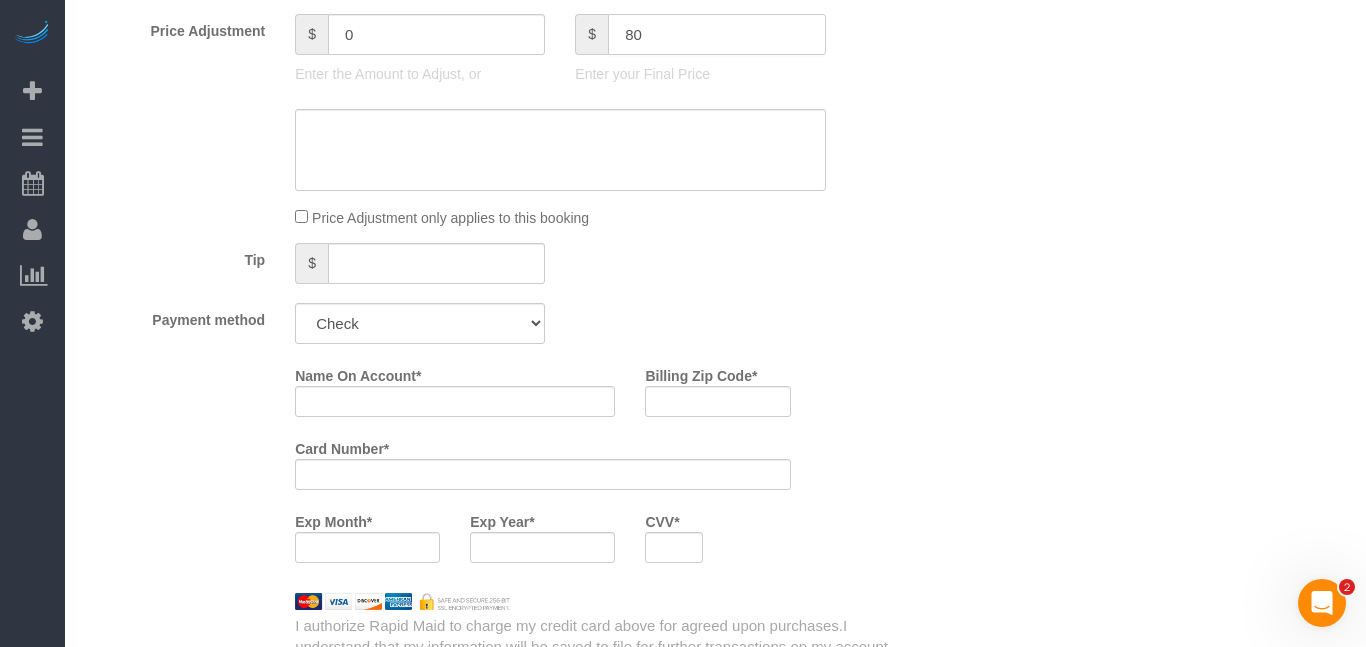 type on "-59" 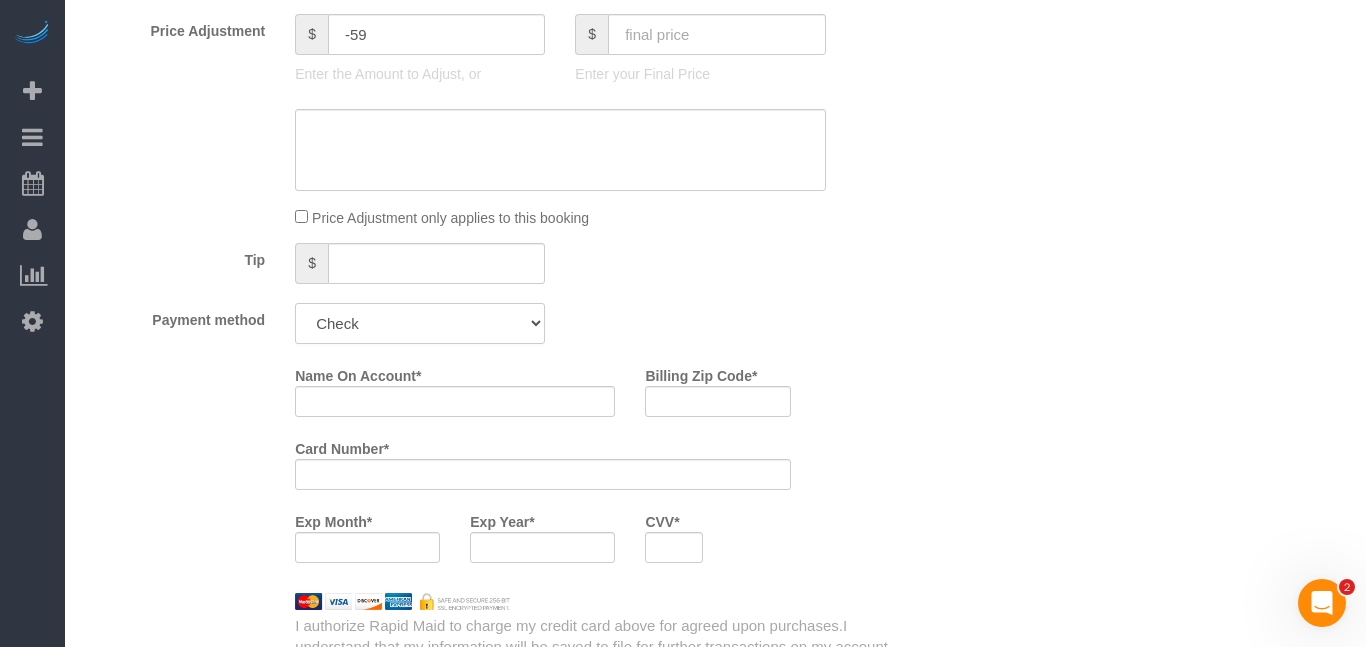 click on "Add Credit Card Cash Check Paypal" 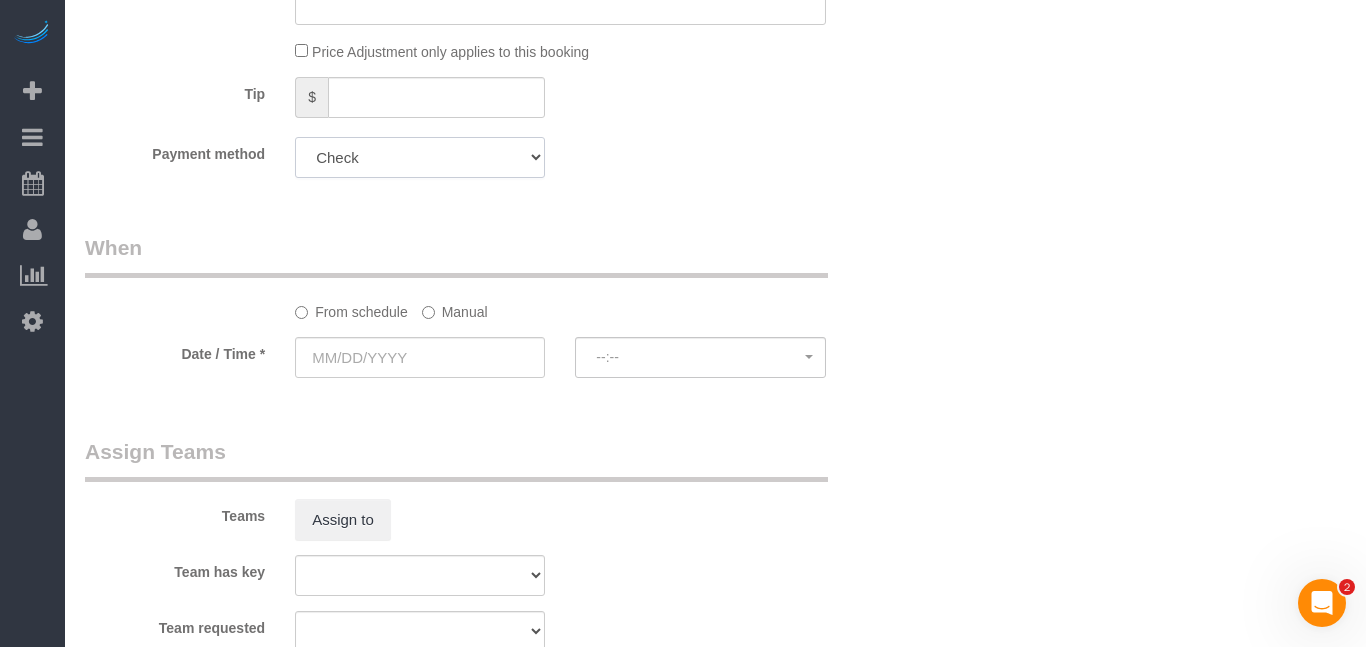 scroll, scrollTop: 1754, scrollLeft: 0, axis: vertical 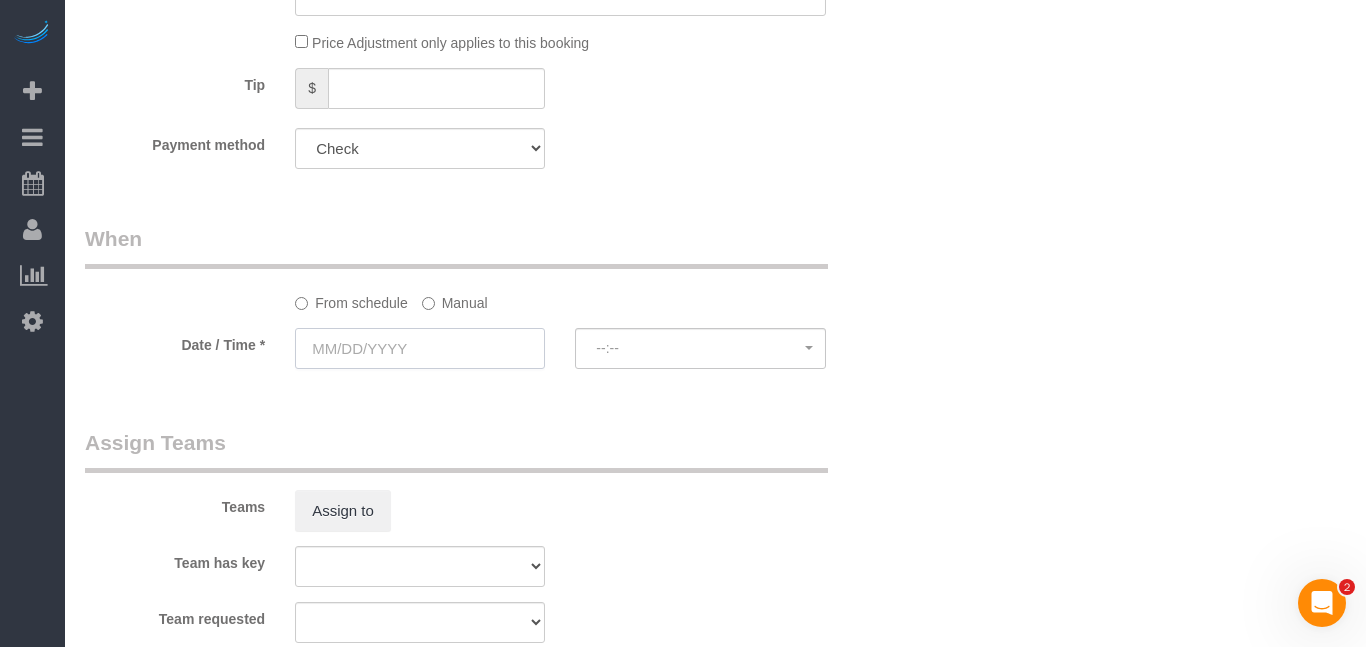click at bounding box center [420, 348] 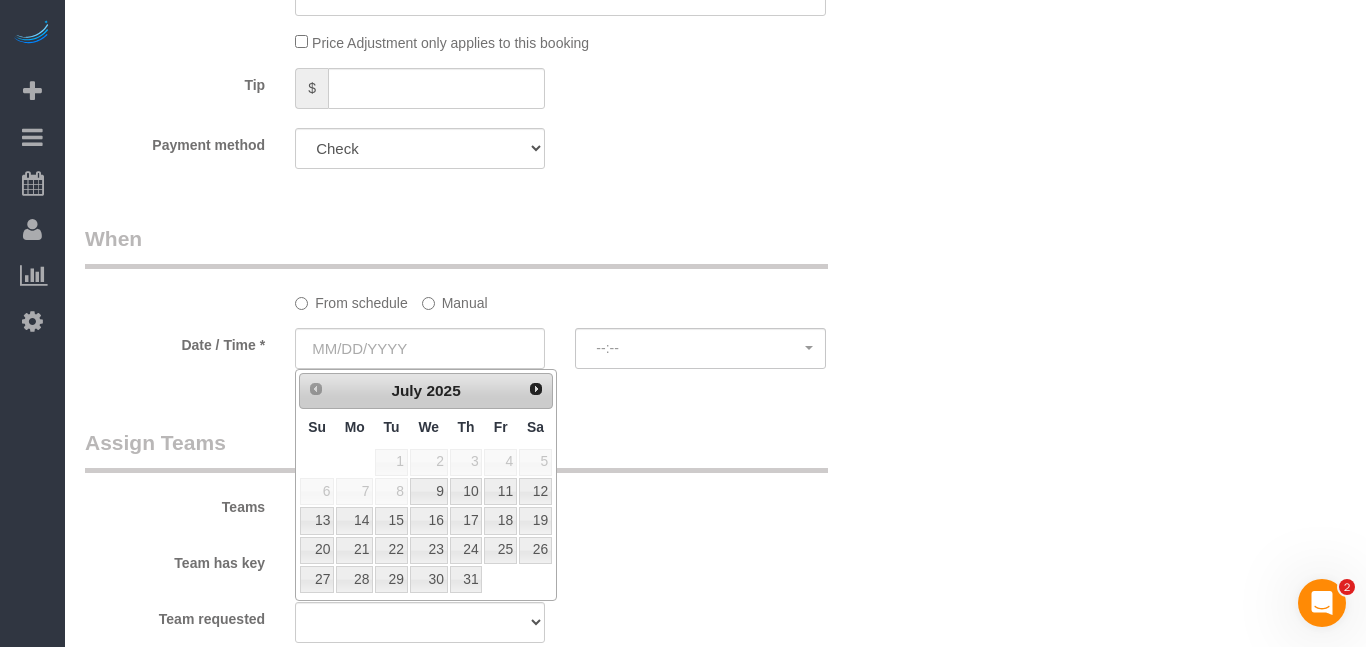 click on "Manual" 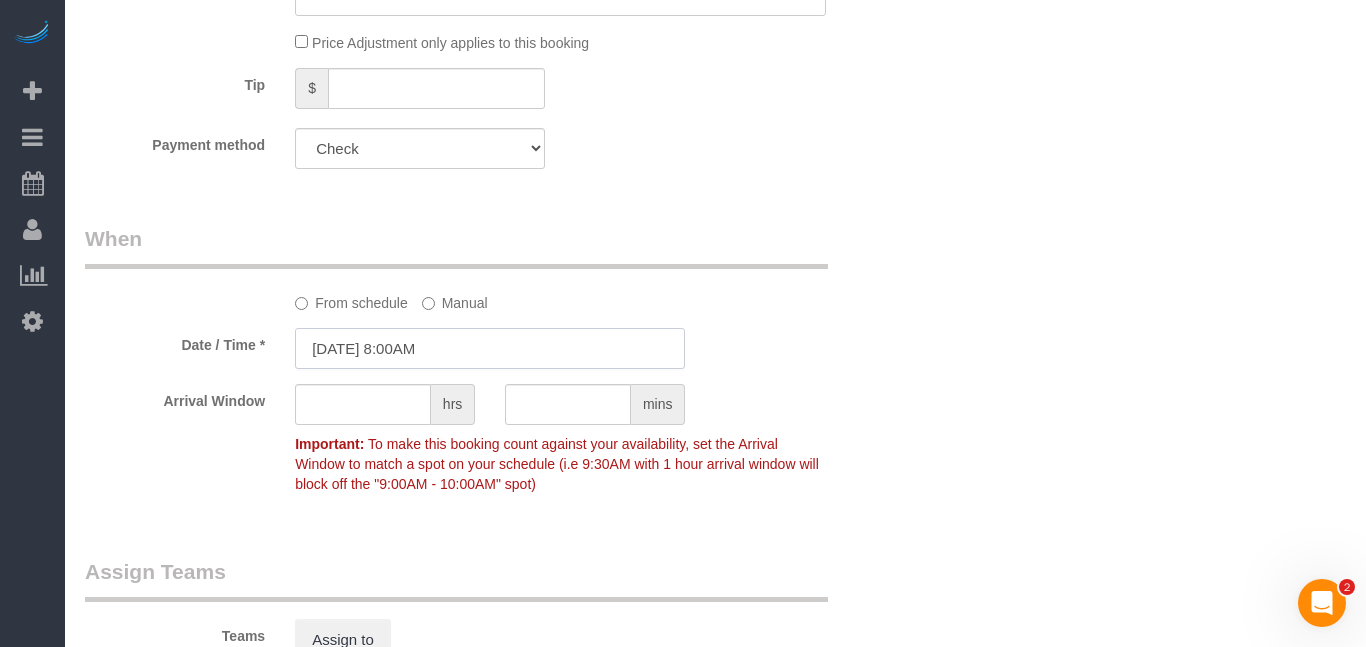 click on "[DATE] 8:00AM" at bounding box center (490, 348) 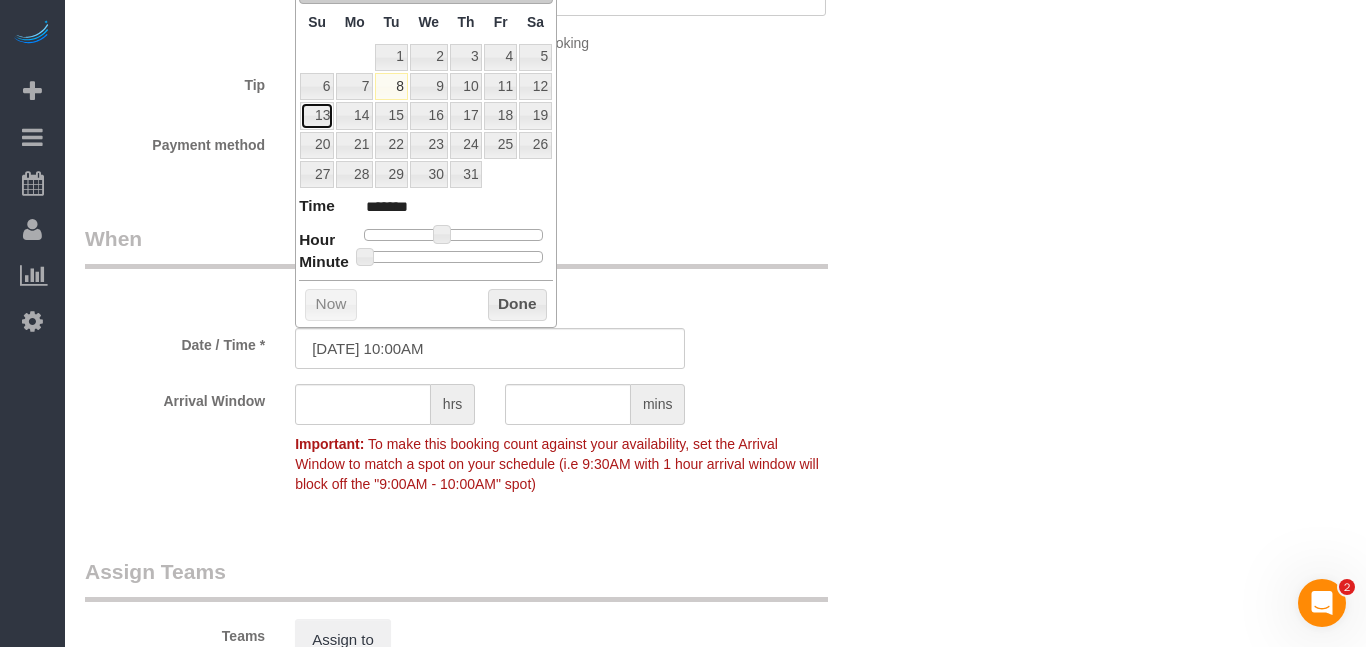 click on "13" at bounding box center [317, 115] 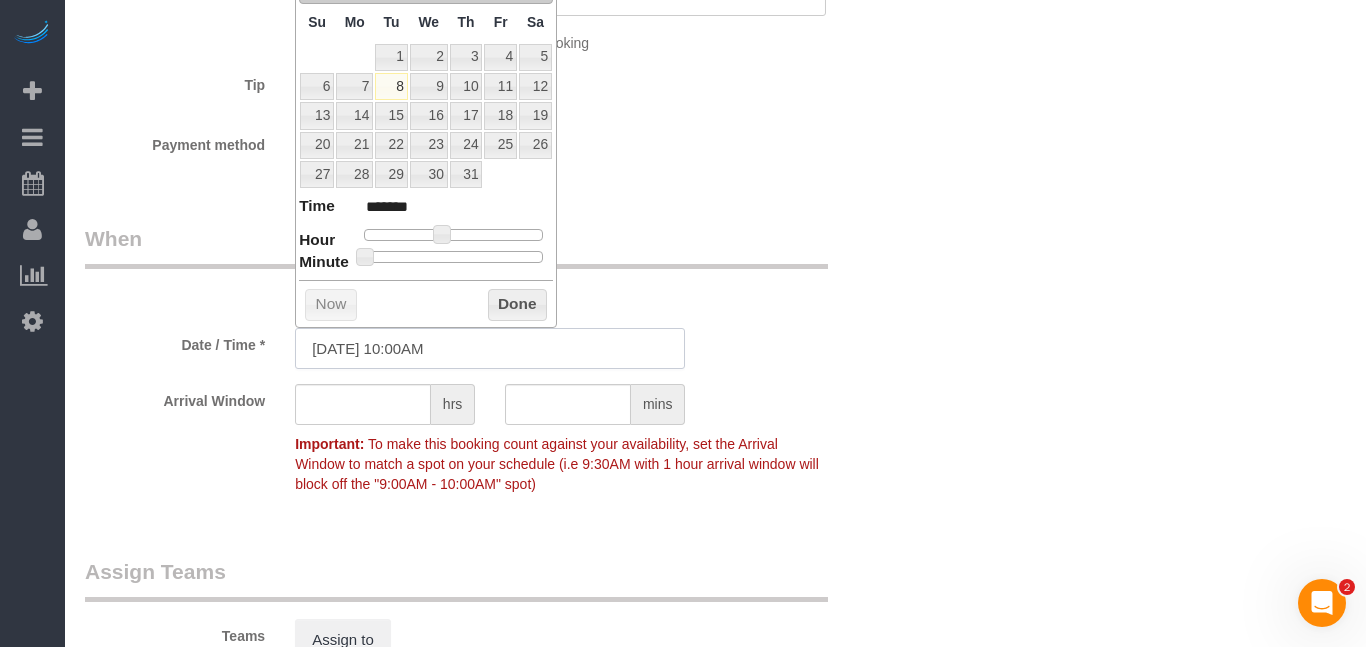type on "[DATE] 10:00AM" 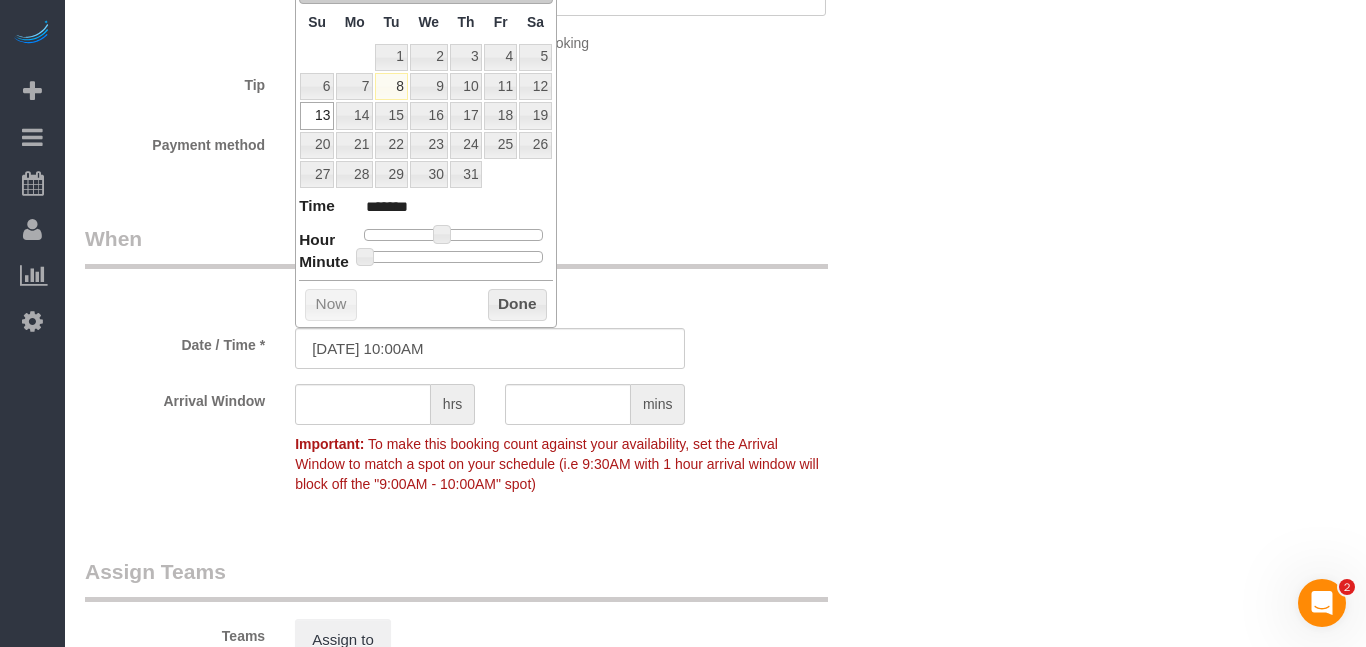 click on "Who
Email*
fosterworks@gmail.com
Name *
Ryan
Foster
Where
Address*
2928 Cottage Grove Ave Apt 3
Des Moines
AK
AL
AR
AZ
CA
CO
CT
DC
DE
FL
GA
HI
IA
ID
IL
IN
KS
KY
LA
MA
MD
ME
MI
MN
MO
MS
MT
NC
ND
NE" at bounding box center (490, -161) 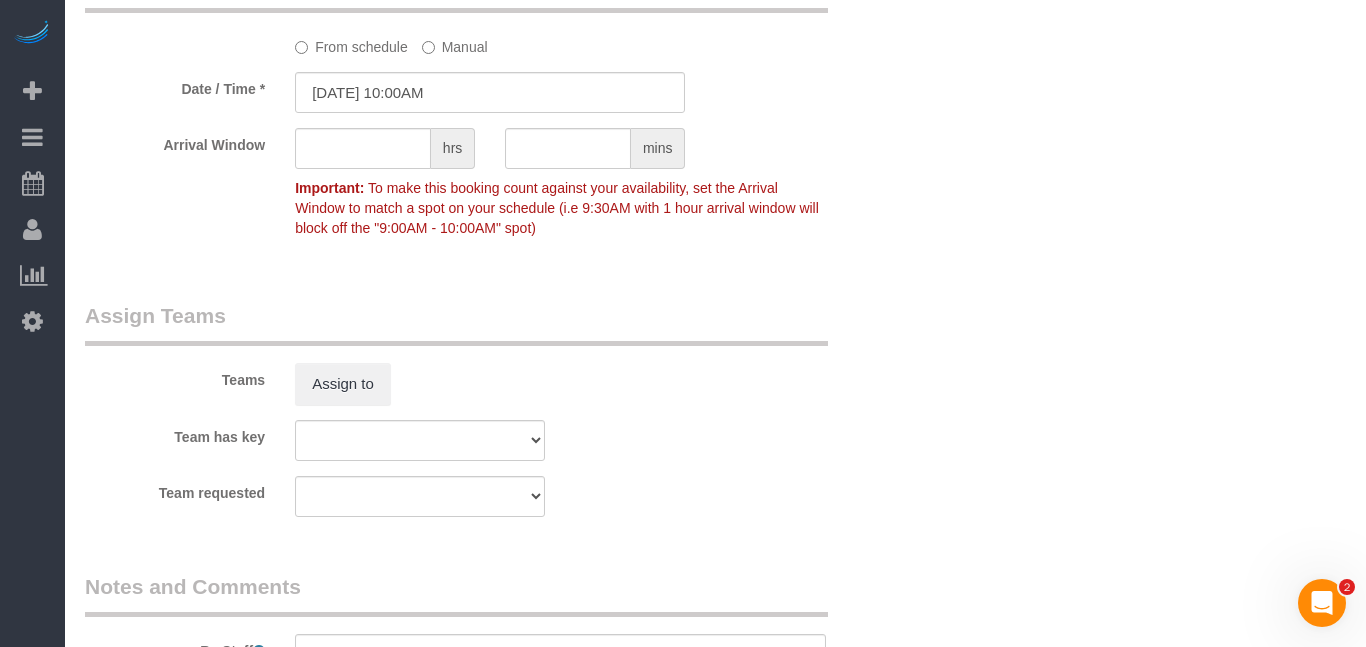 scroll, scrollTop: 2018, scrollLeft: 0, axis: vertical 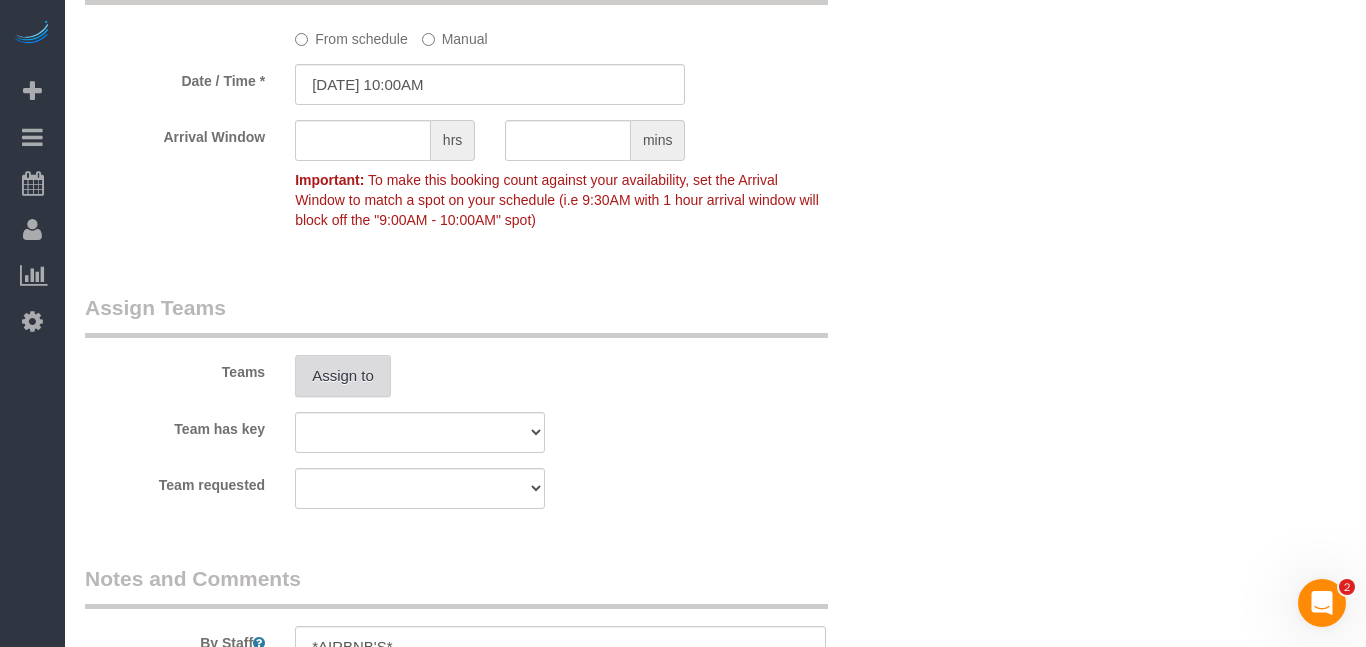 click on "Assign to" at bounding box center [343, 376] 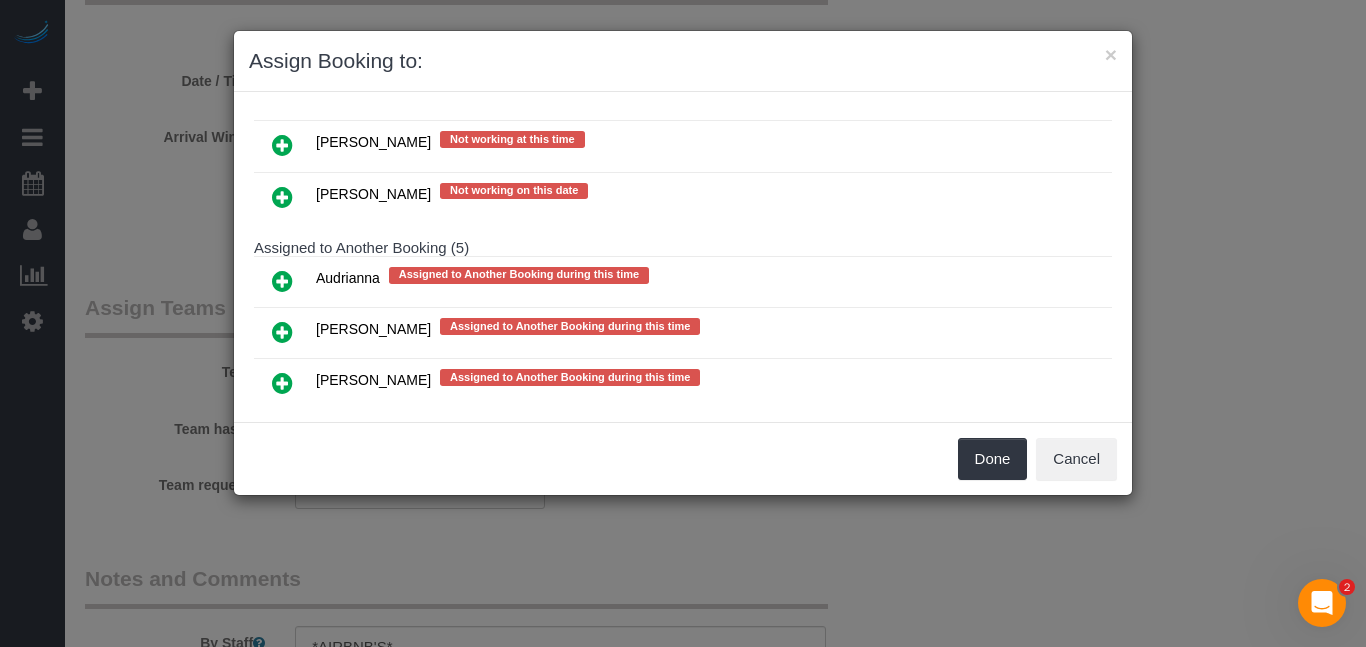 scroll, scrollTop: 496, scrollLeft: 0, axis: vertical 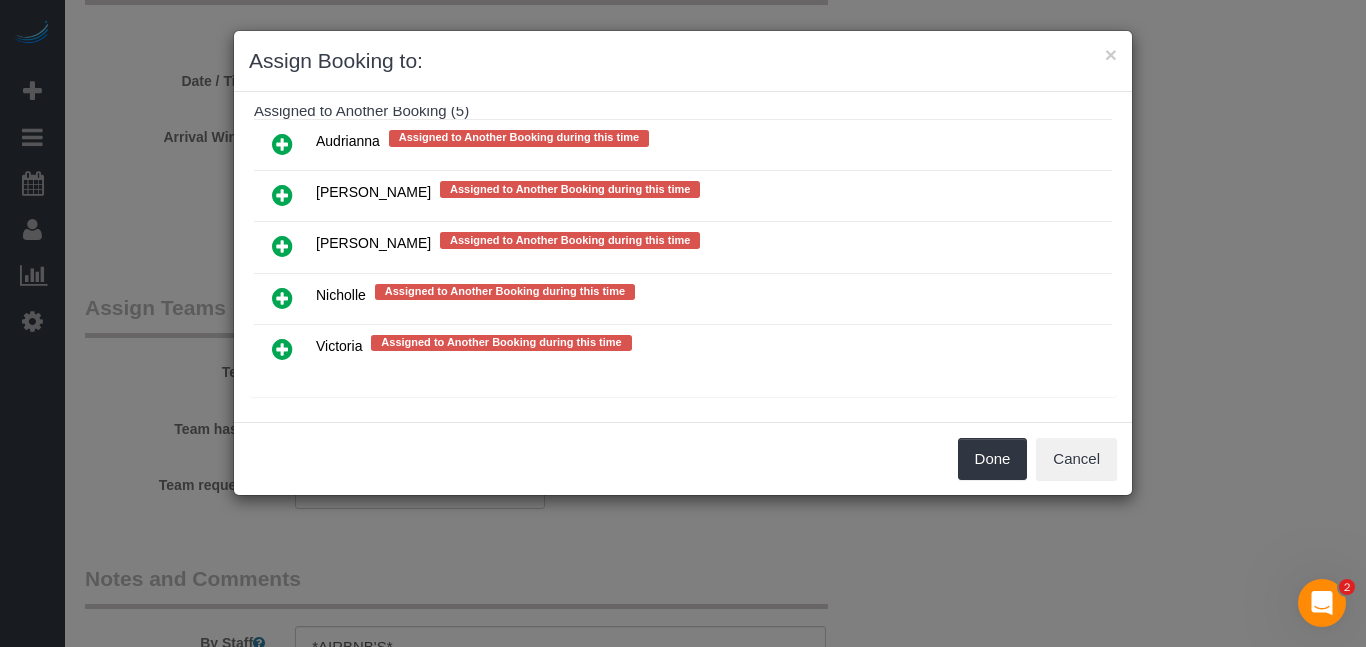 click at bounding box center (282, 298) 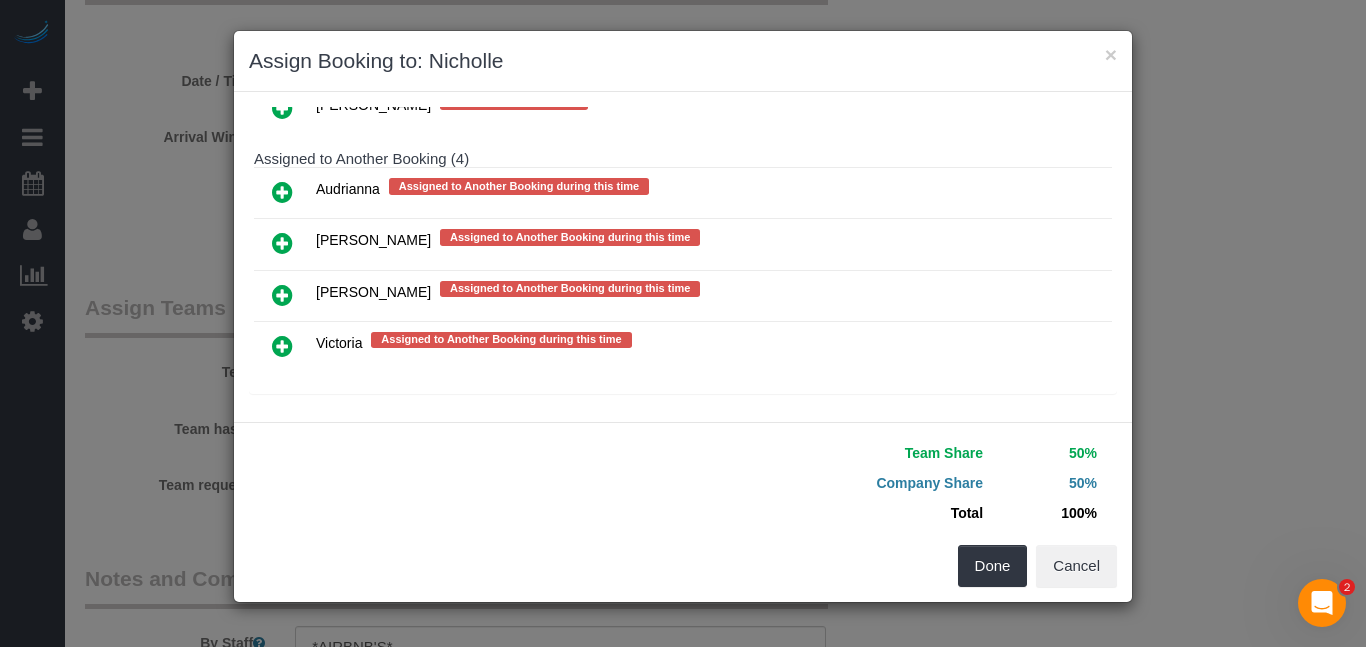 scroll, scrollTop: 493, scrollLeft: 0, axis: vertical 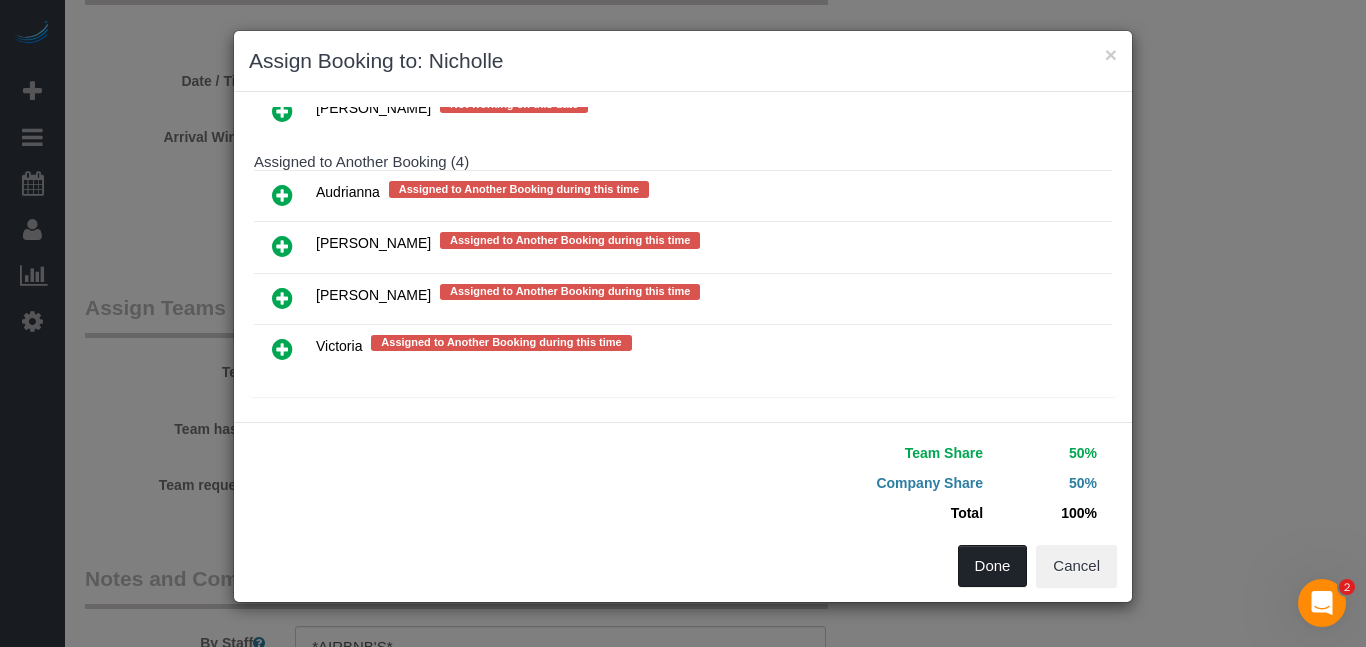 click on "Done" at bounding box center (993, 566) 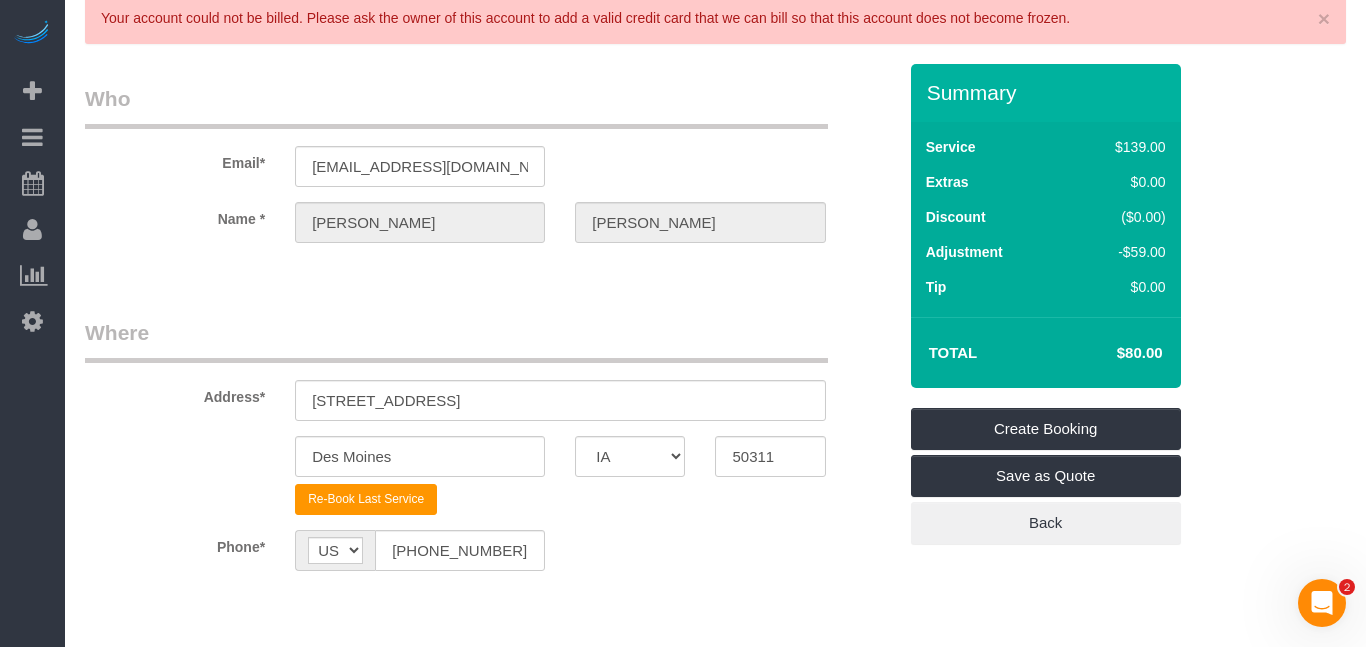 scroll, scrollTop: 72, scrollLeft: 0, axis: vertical 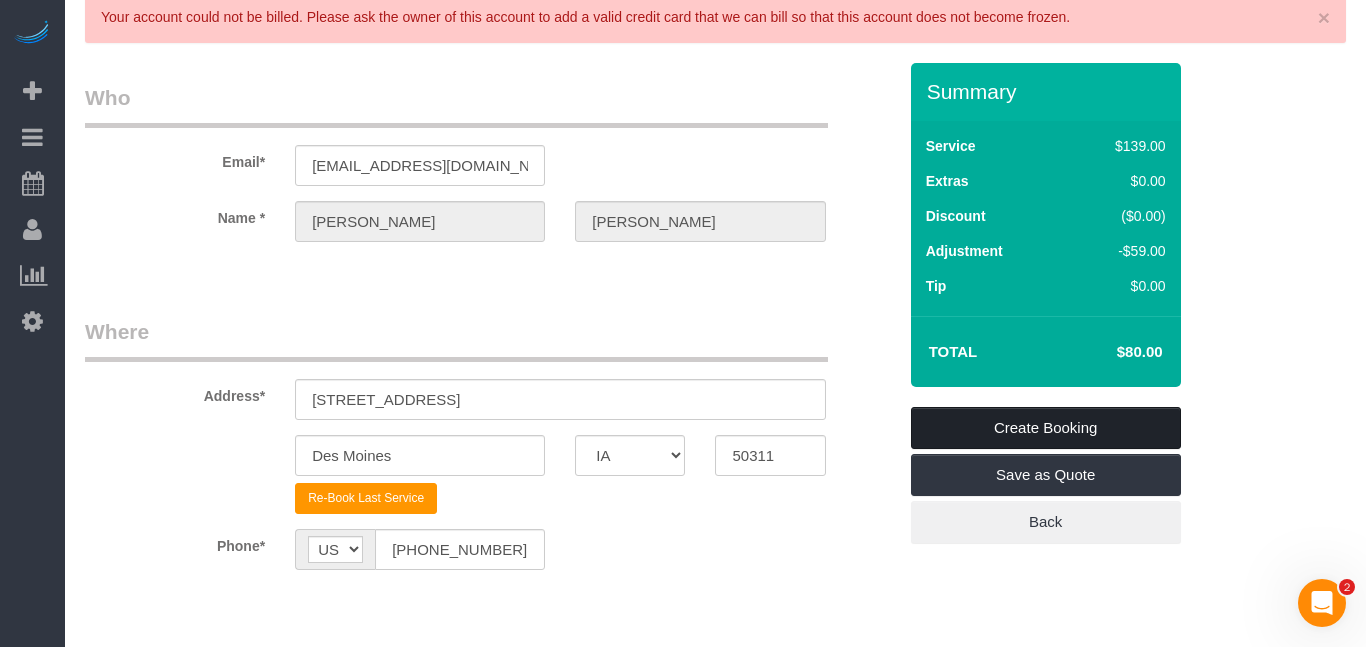 click on "Create Booking" at bounding box center [1046, 428] 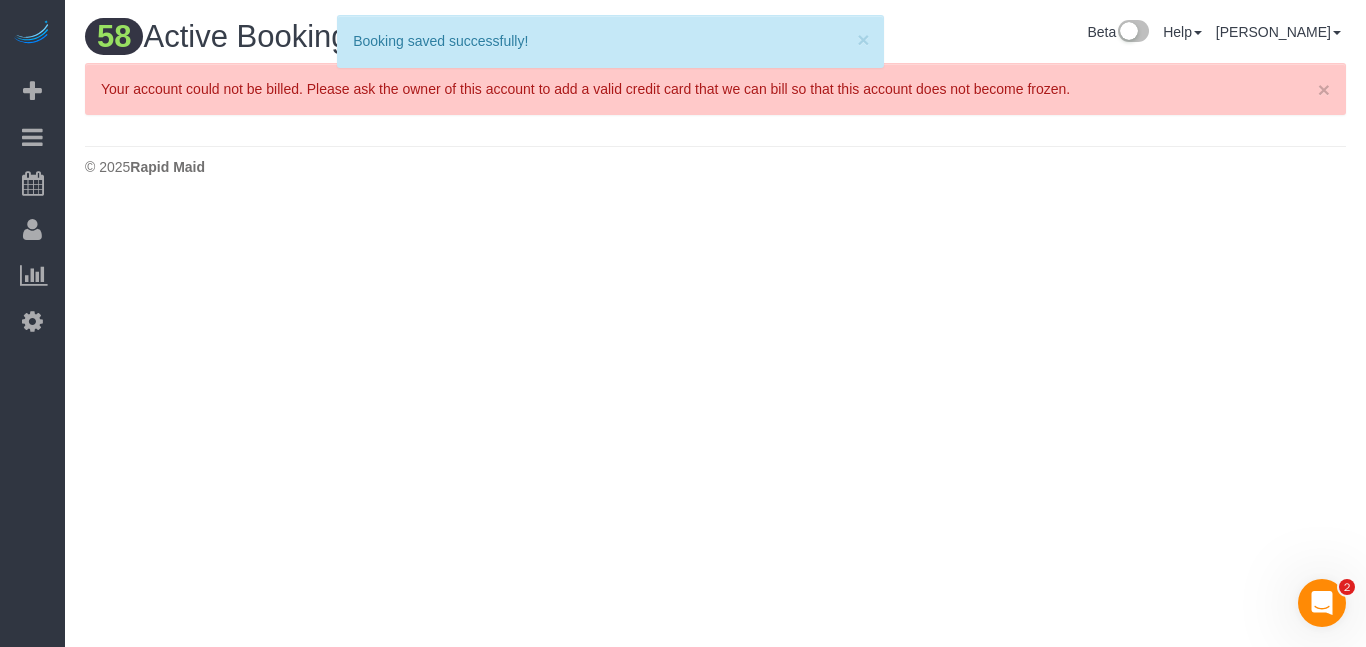 scroll, scrollTop: 0, scrollLeft: 0, axis: both 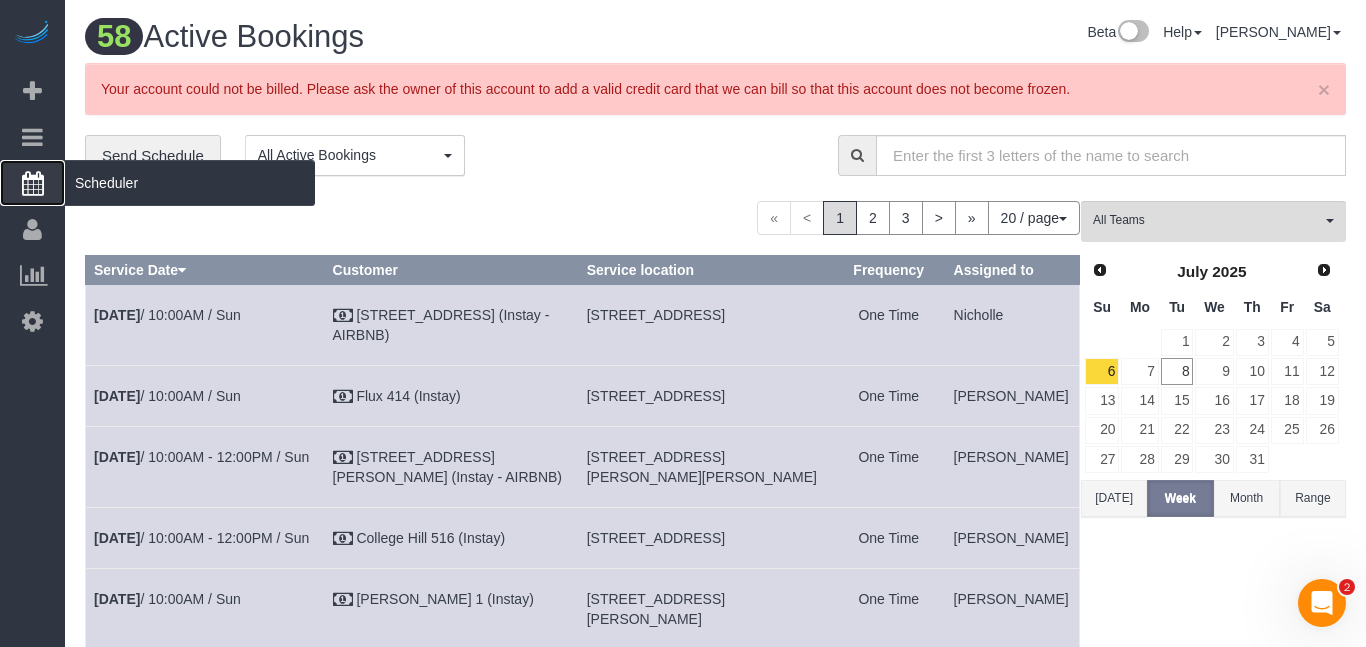 click at bounding box center (33, 183) 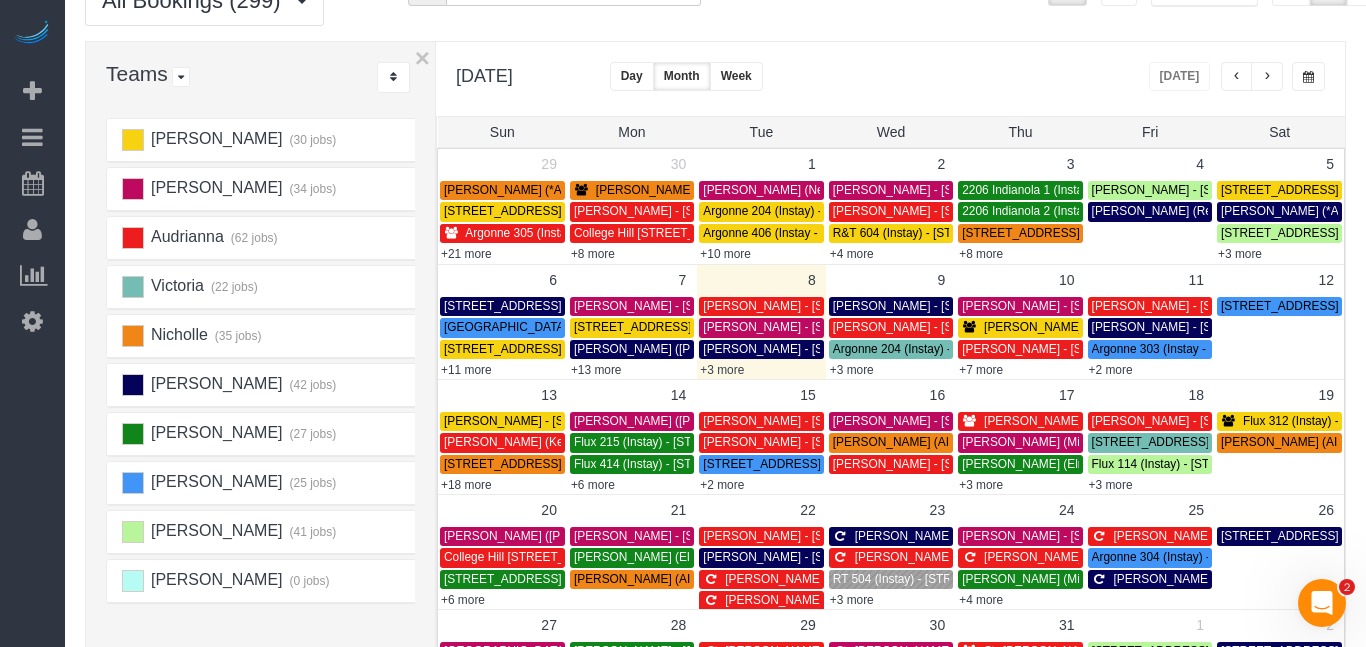 scroll, scrollTop: 172, scrollLeft: 0, axis: vertical 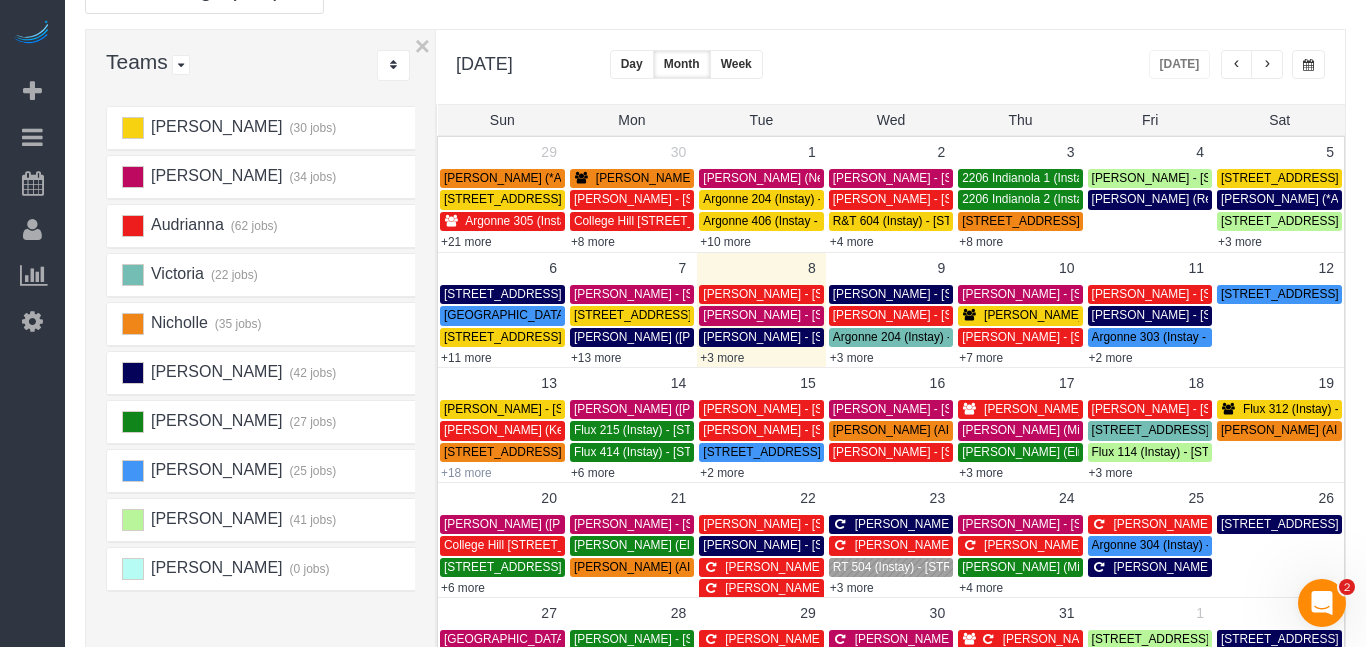 click on "+18 more" at bounding box center [466, 473] 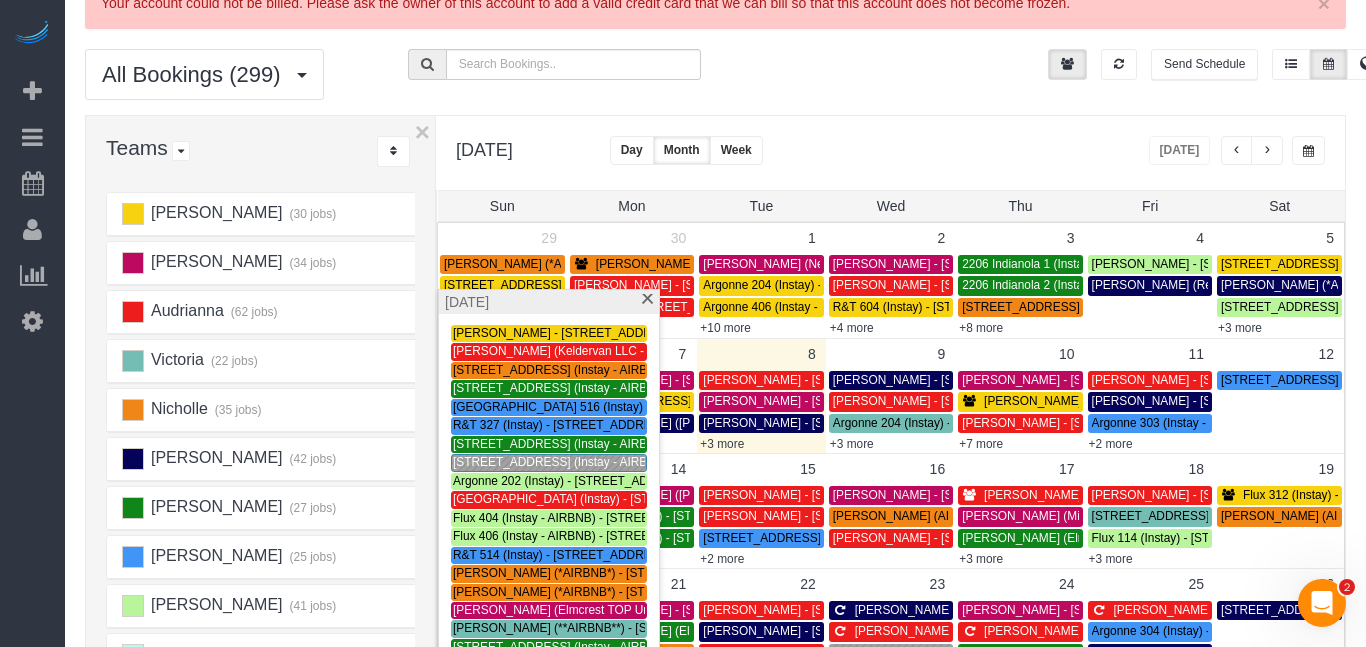 scroll, scrollTop: 84, scrollLeft: 0, axis: vertical 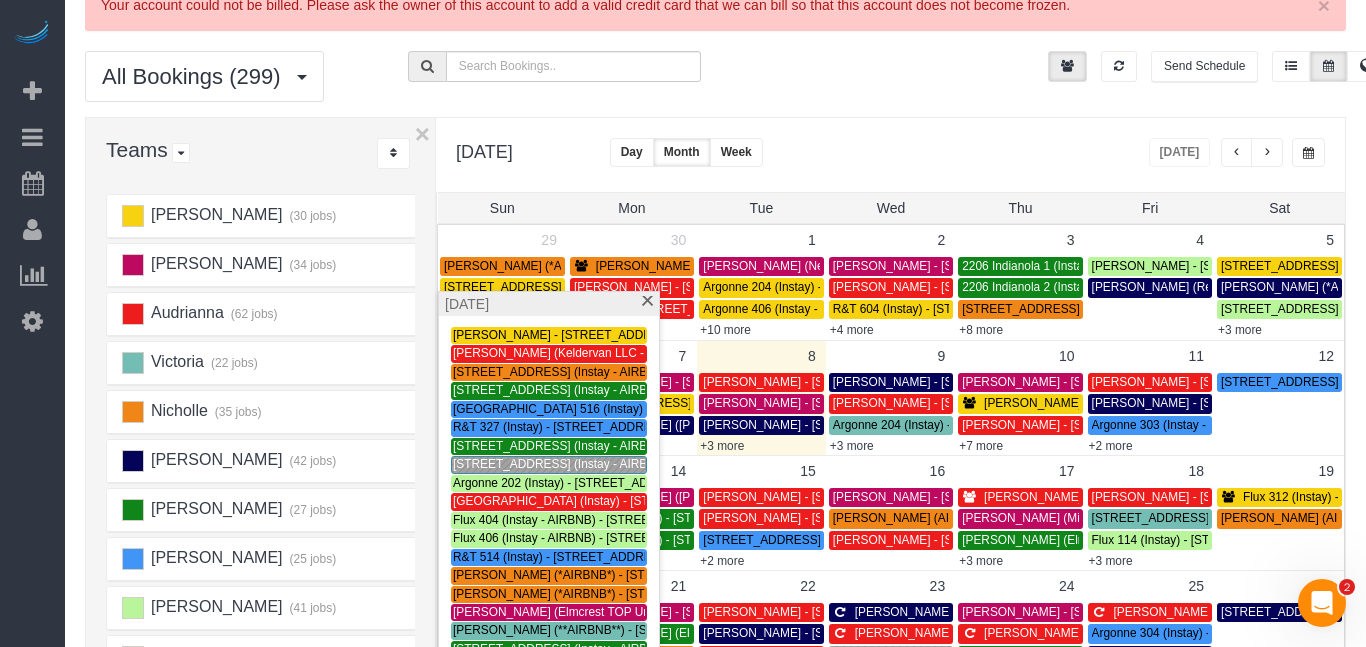 click on "All Bookings (299)
All Bookings
Unassigned Bookings
Recurring Bookings
New Customer Bookings
rapidmaid All Locations
All Locations
Active Locations
rapidmaid
[default]" at bounding box center [715, 84] 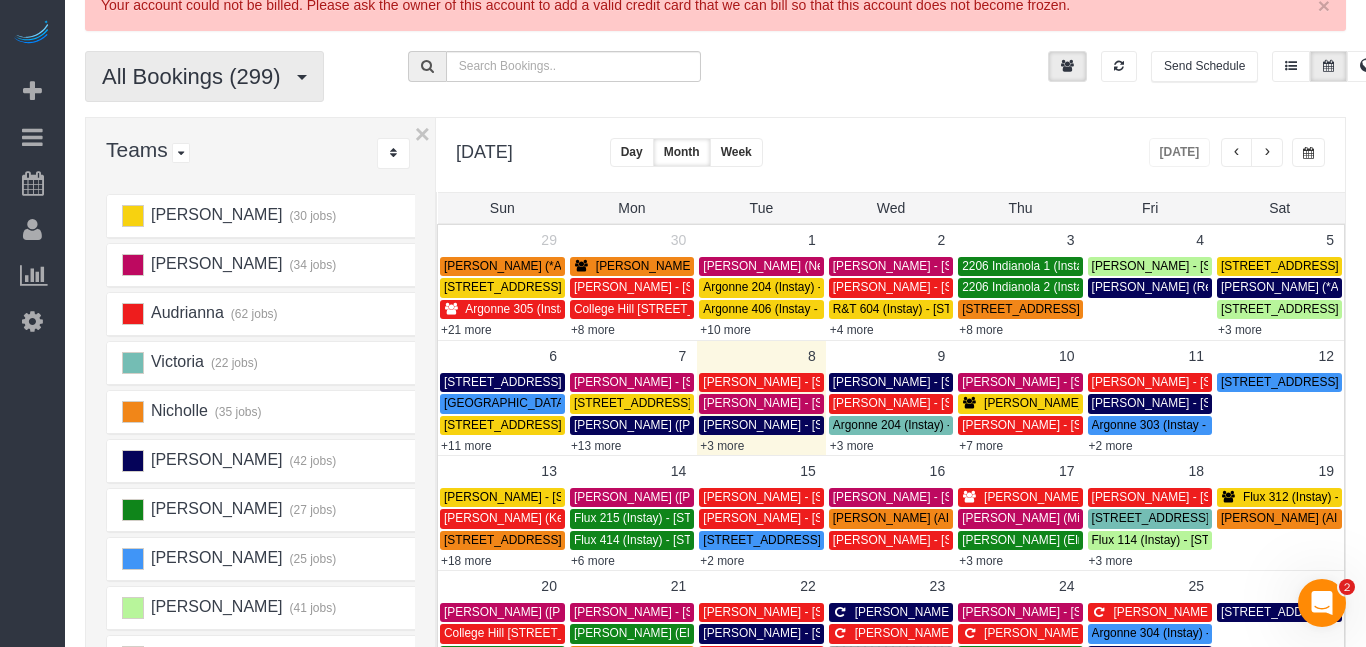 click on "All Bookings (299)" at bounding box center (196, 76) 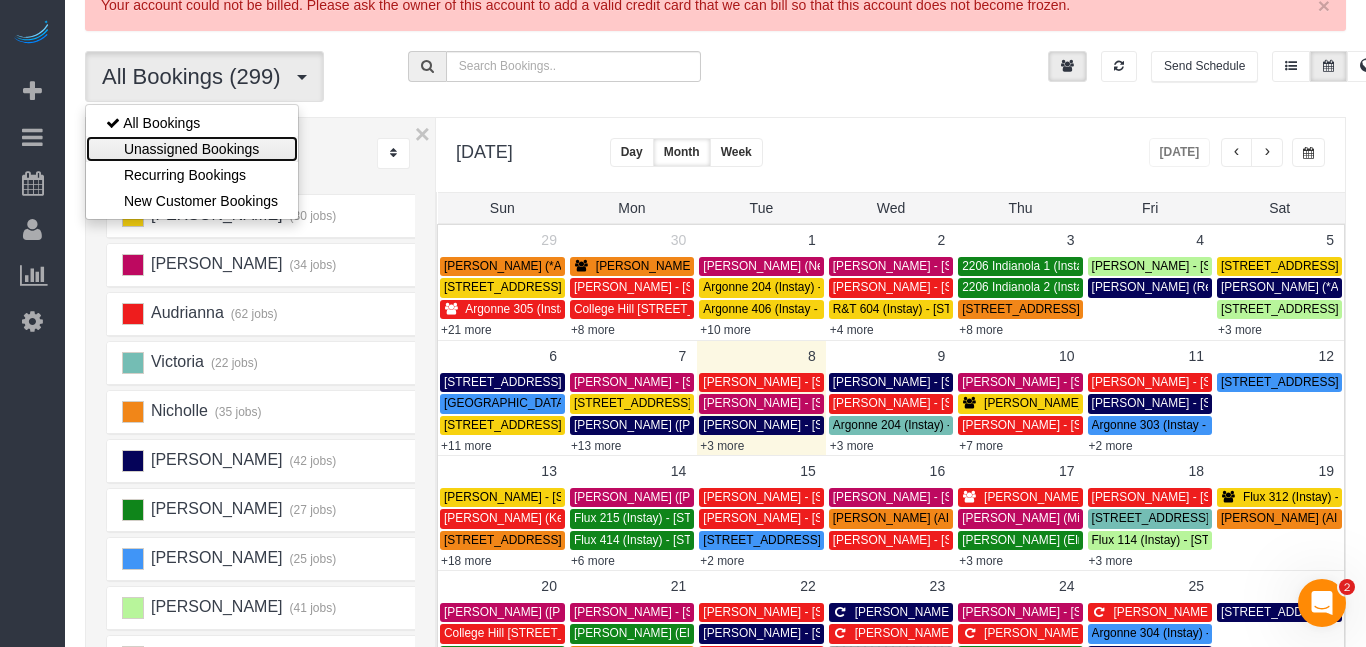 click on "Unassigned Bookings" at bounding box center (192, 149) 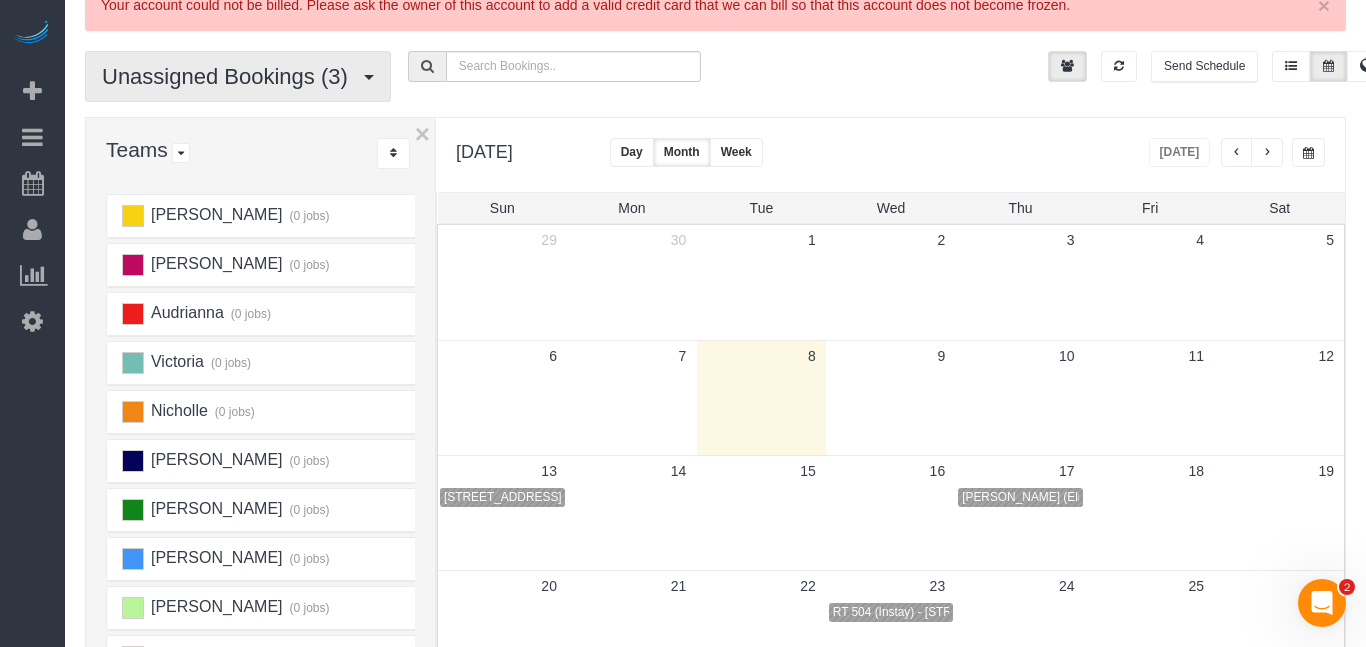 click on "Unassigned Bookings (3)" at bounding box center (230, 76) 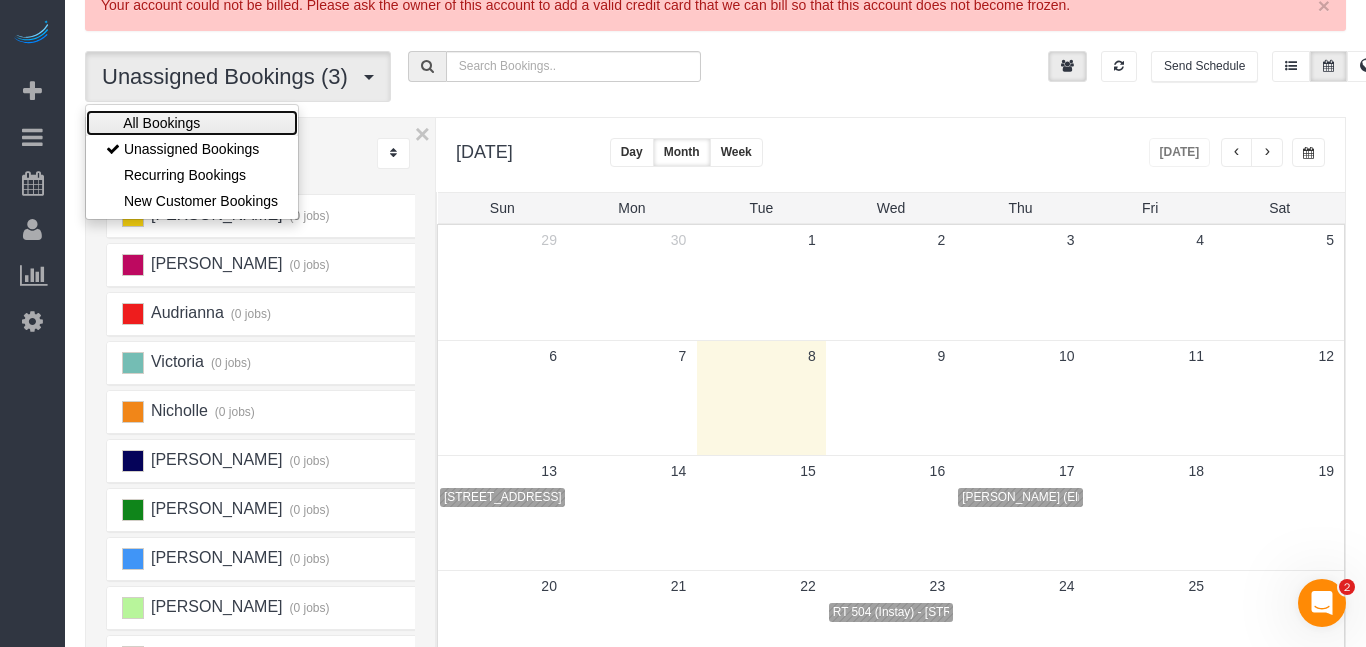 click on "All Bookings" at bounding box center (192, 123) 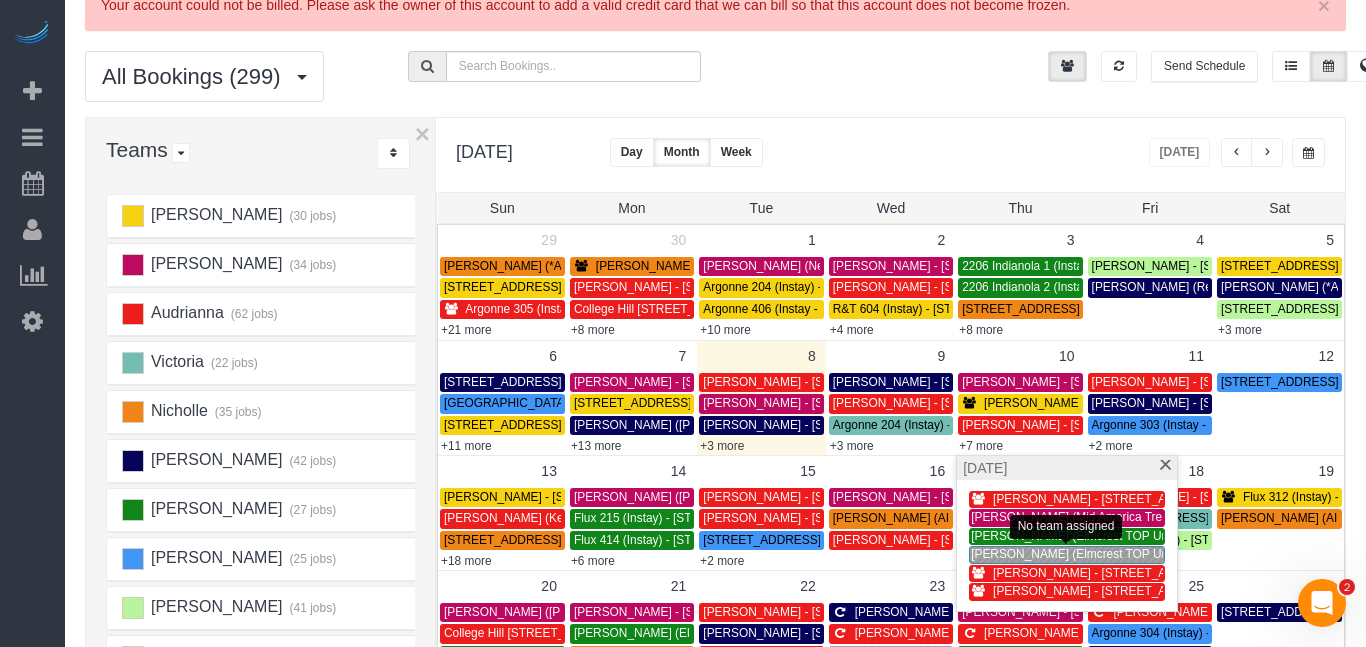 click on "[PERSON_NAME] (Elmcrest TOP Unit A  AirBNB) - [STREET_ADDRESS]" at bounding box center [1164, 554] 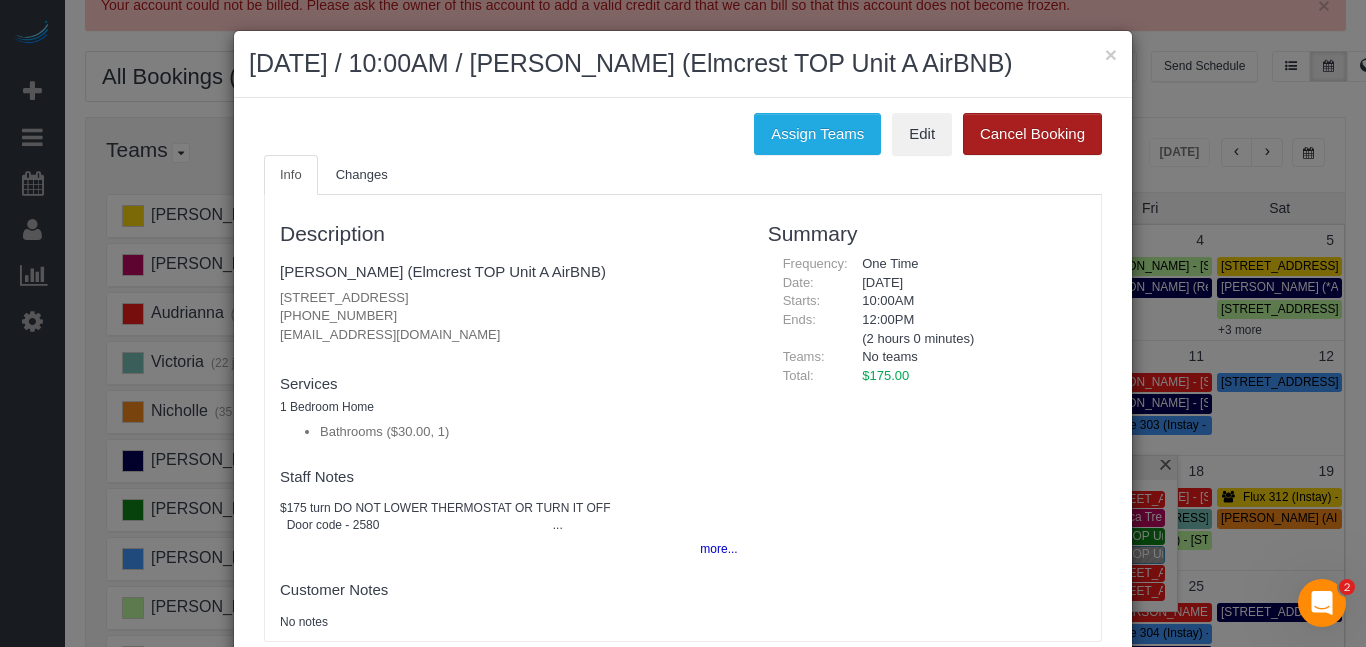 click on "Cancel Booking" at bounding box center [1032, 134] 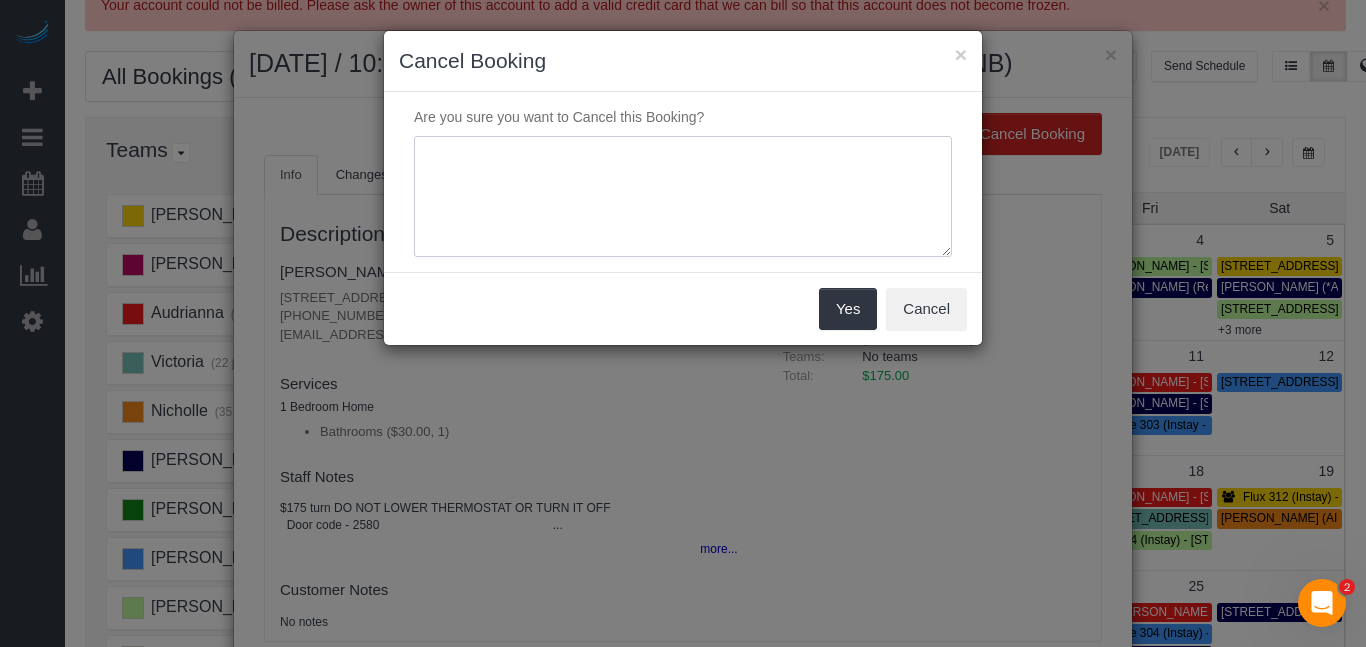 click at bounding box center (683, 197) 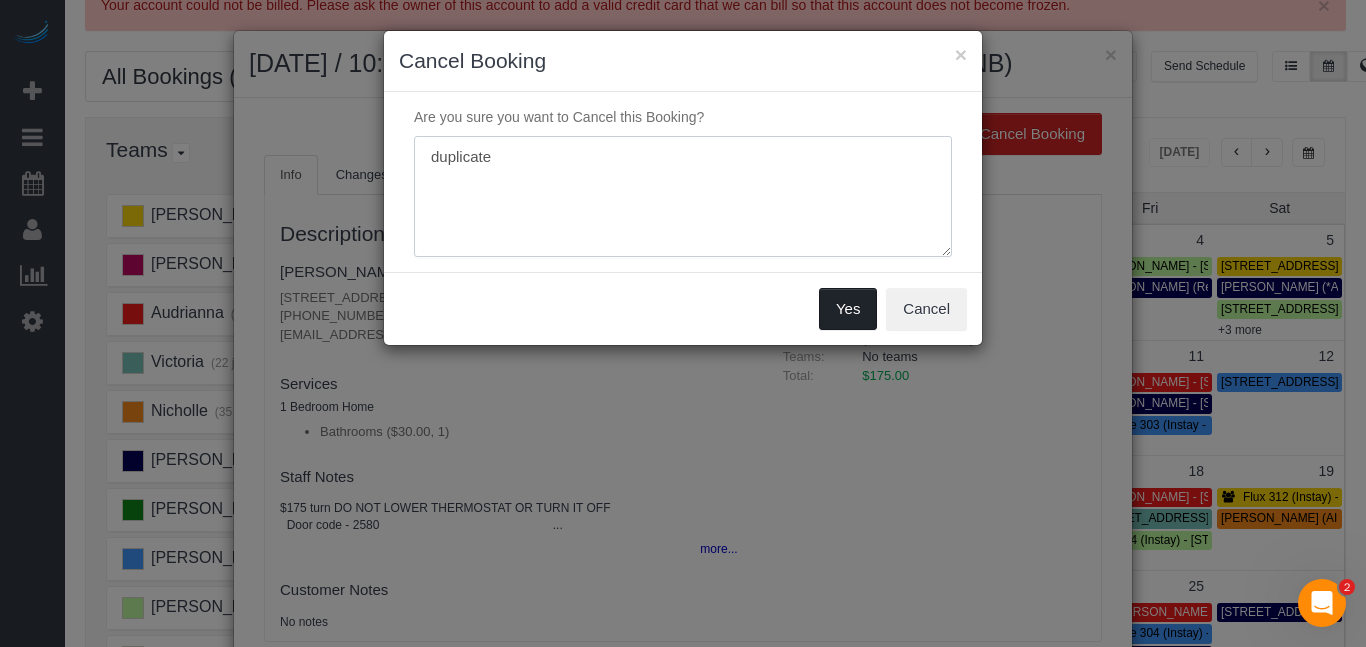 type on "duplicate" 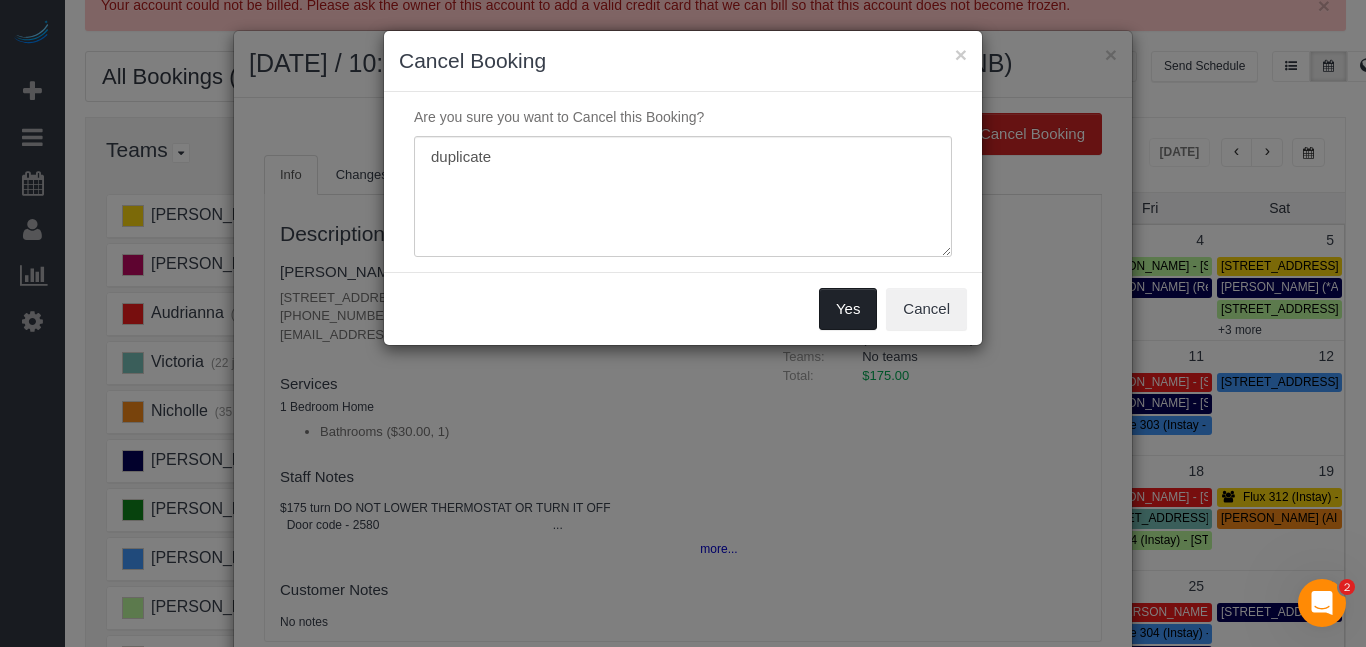 click on "Yes" at bounding box center [848, 309] 